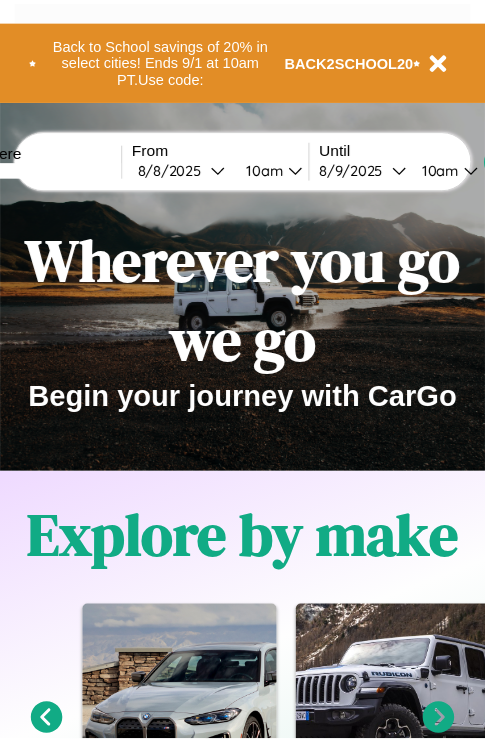 scroll, scrollTop: 0, scrollLeft: 0, axis: both 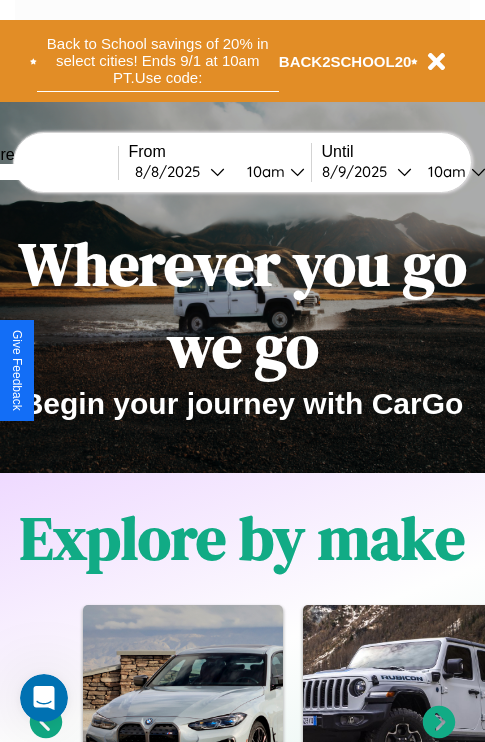 click on "Back to School savings of 20% in select cities! Ends 9/1 at 10am PT.  Use code:" at bounding box center (158, 61) 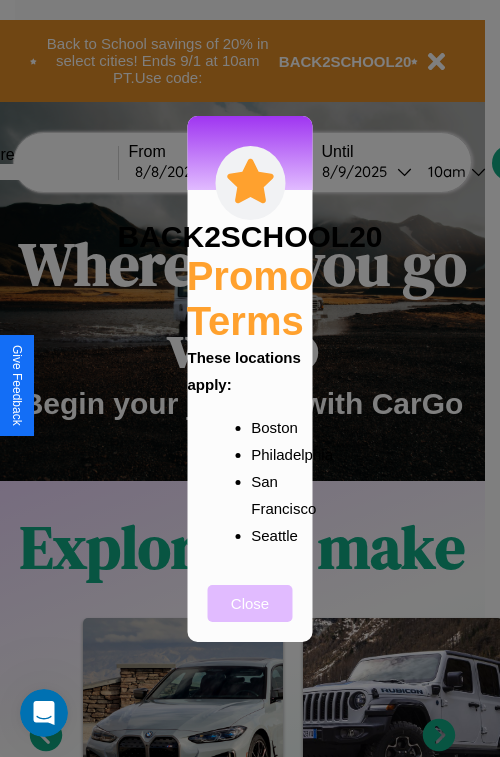 click on "Close" at bounding box center (250, 603) 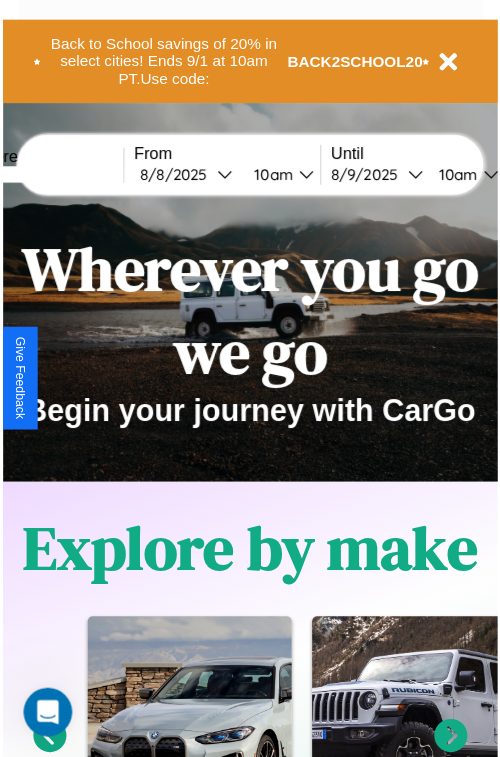 scroll, scrollTop: 0, scrollLeft: 0, axis: both 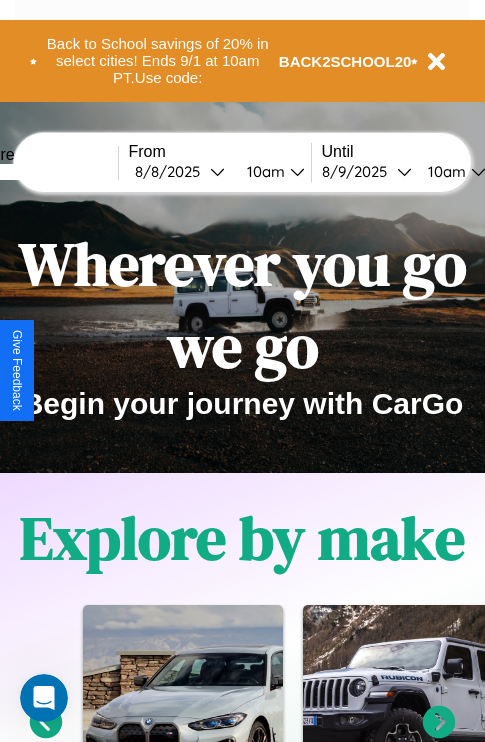 click at bounding box center [43, 172] 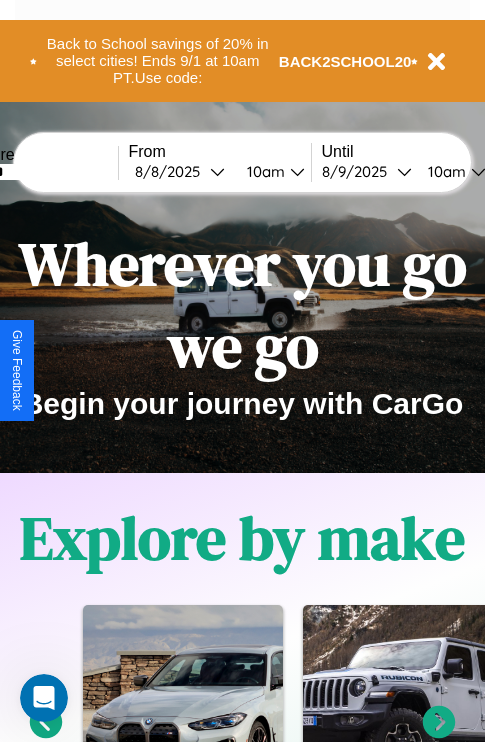 type on "******" 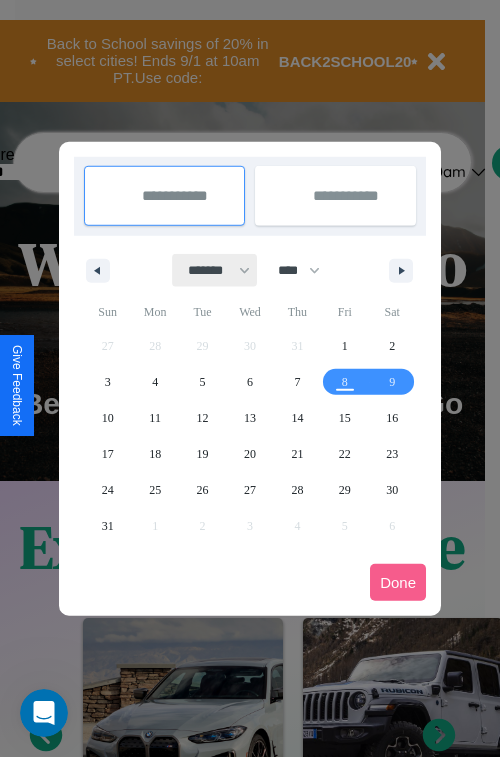 click on "******* ******** ***** ***** *** **** **** ****** ********* ******* ******** ********" at bounding box center [215, 270] 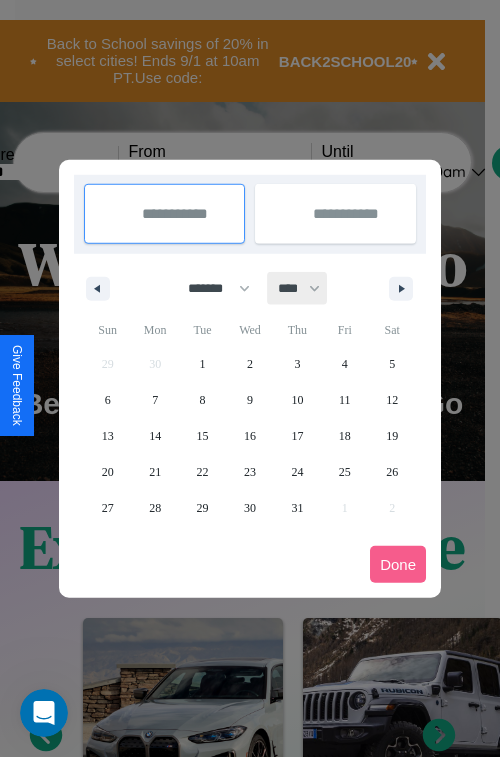 click on "**** **** **** **** **** **** **** **** **** **** **** **** **** **** **** **** **** **** **** **** **** **** **** **** **** **** **** **** **** **** **** **** **** **** **** **** **** **** **** **** **** **** **** **** **** **** **** **** **** **** **** **** **** **** **** **** **** **** **** **** **** **** **** **** **** **** **** **** **** **** **** **** **** **** **** **** **** **** **** **** **** **** **** **** **** **** **** **** **** **** **** **** **** **** **** **** **** **** **** **** **** **** **** **** **** **** **** **** **** **** **** **** **** **** **** **** **** **** **** **** ****" at bounding box center [298, 288] 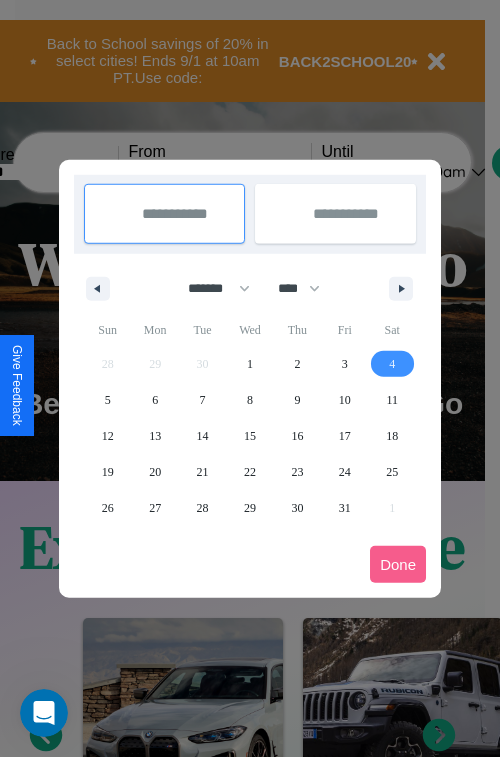 click on "4" at bounding box center [392, 364] 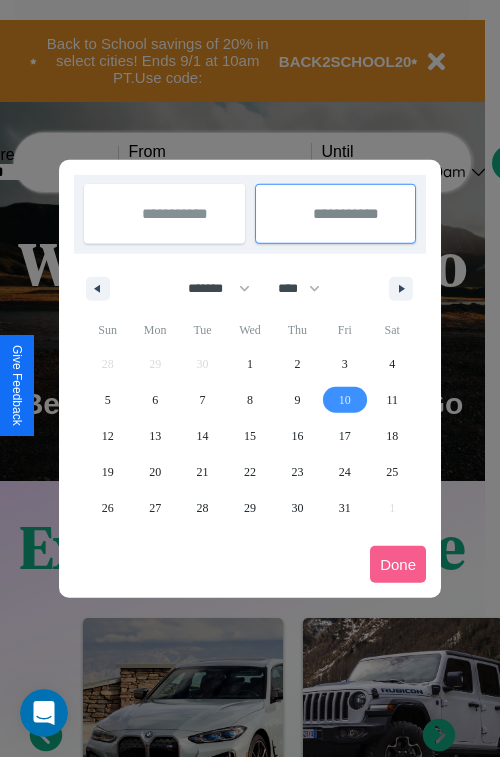 click on "10" at bounding box center [345, 400] 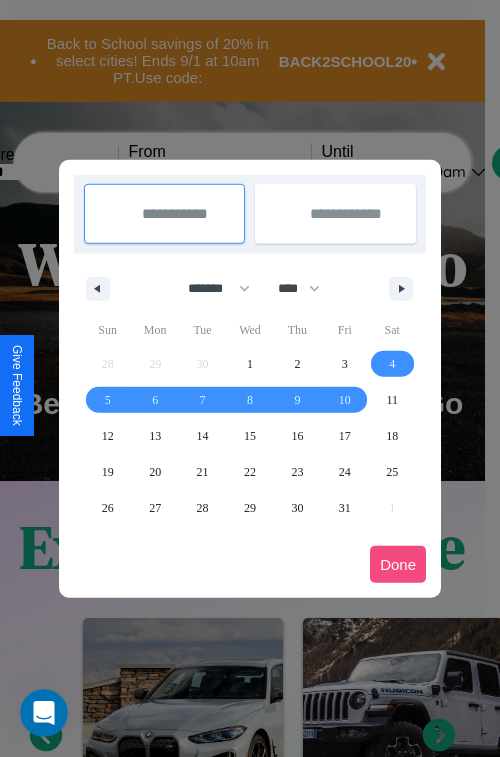 click on "Done" at bounding box center (398, 564) 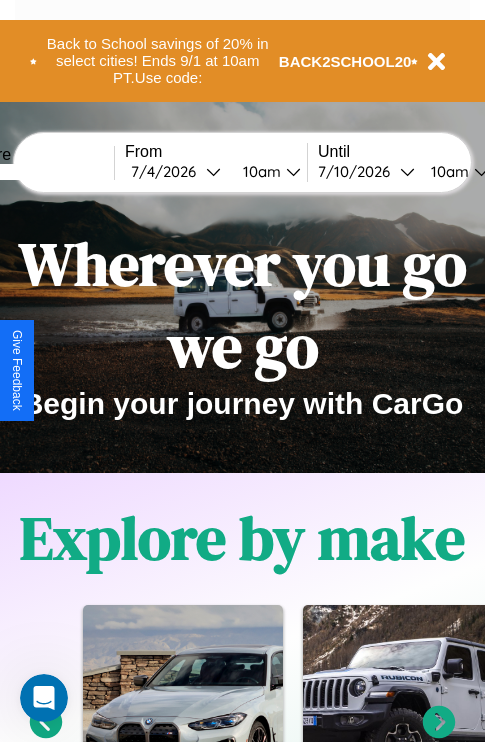 click on "10am" at bounding box center [259, 171] 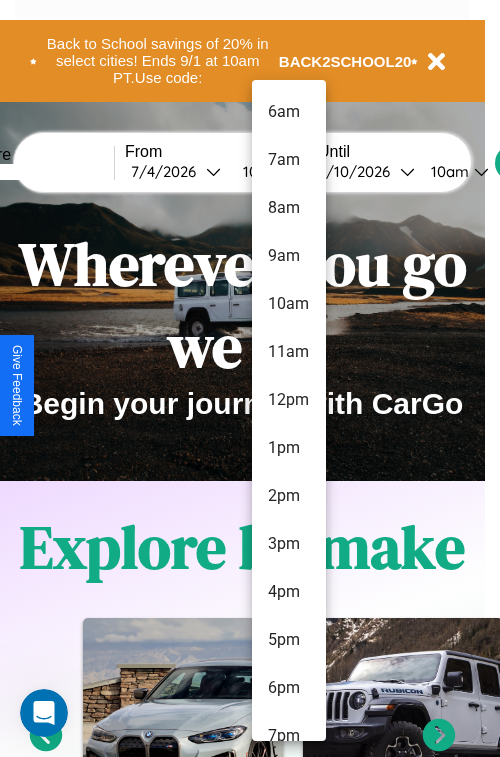 click on "7pm" at bounding box center (289, 736) 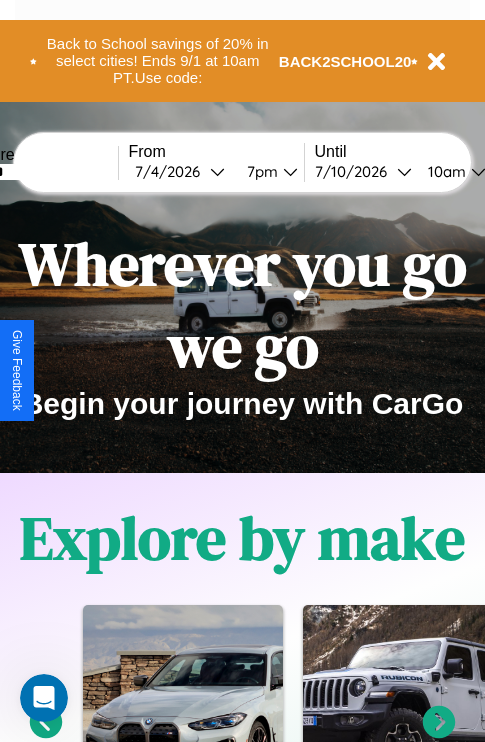 click on "10am" at bounding box center [444, 171] 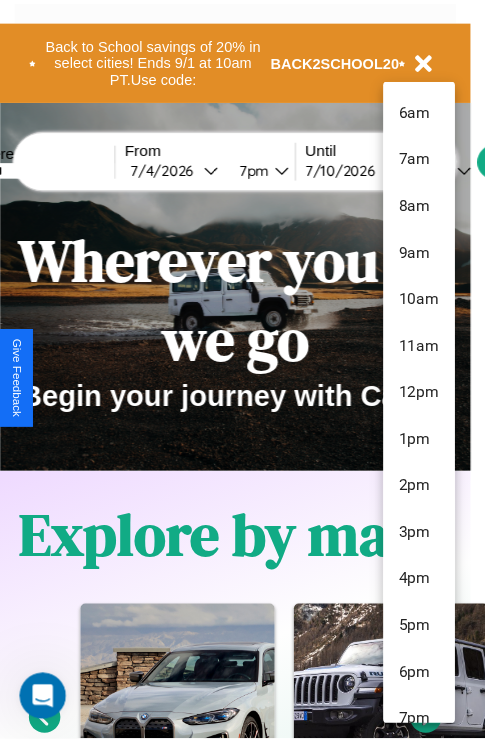 scroll, scrollTop: 115, scrollLeft: 0, axis: vertical 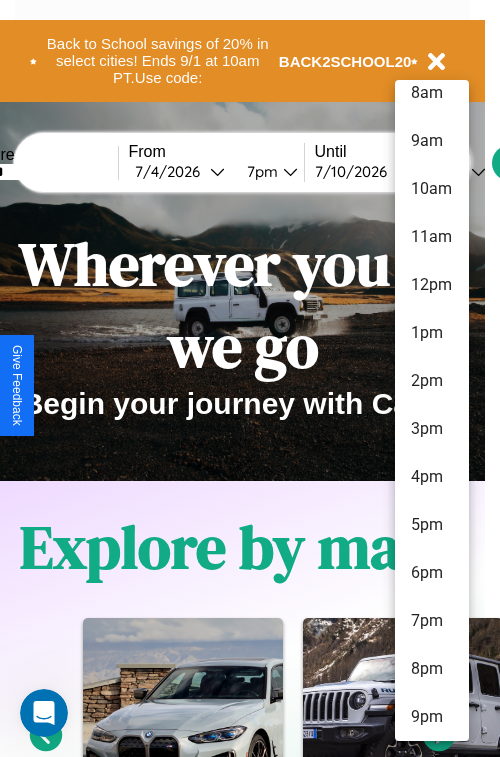 click on "9pm" at bounding box center [432, 717] 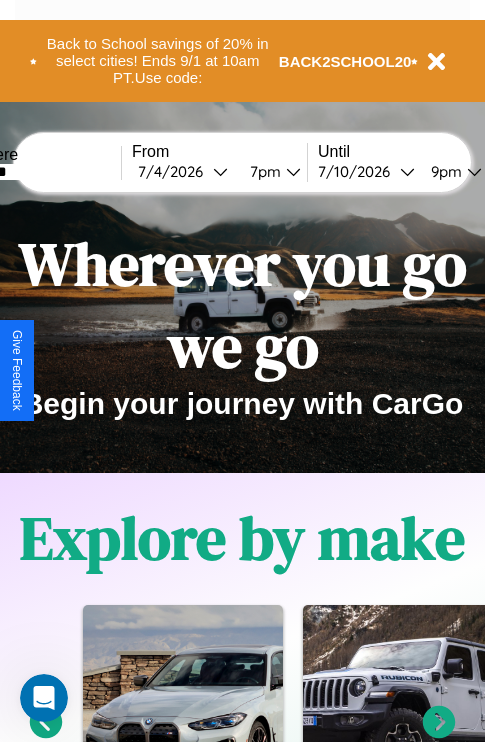 scroll, scrollTop: 0, scrollLeft: 65, axis: horizontal 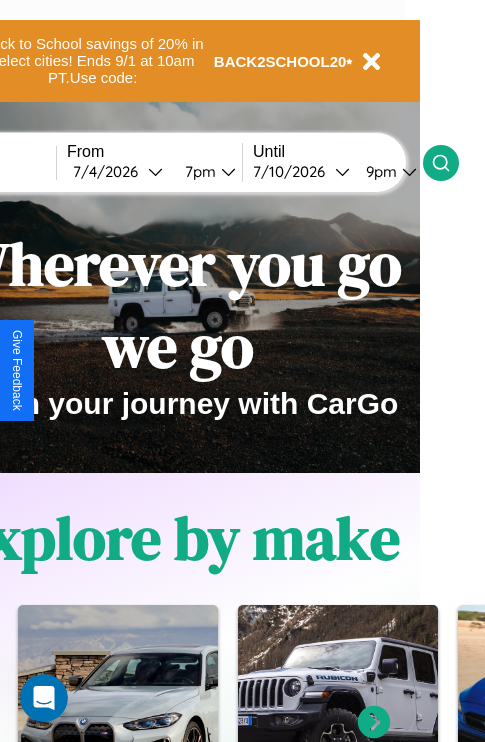 click 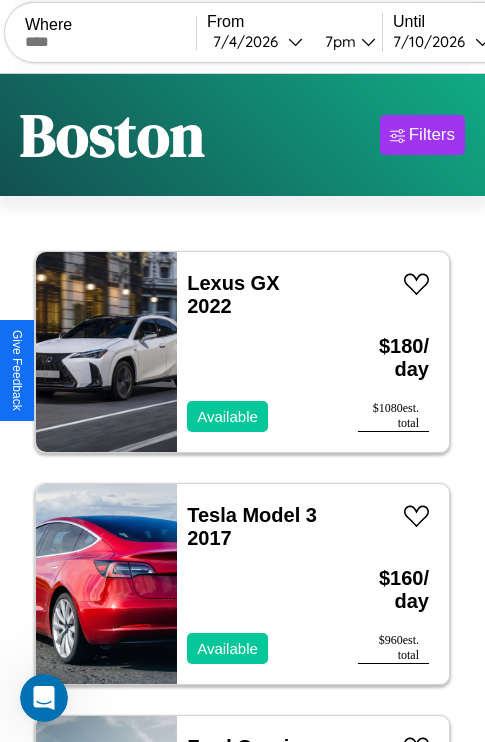 scroll, scrollTop: 95, scrollLeft: 0, axis: vertical 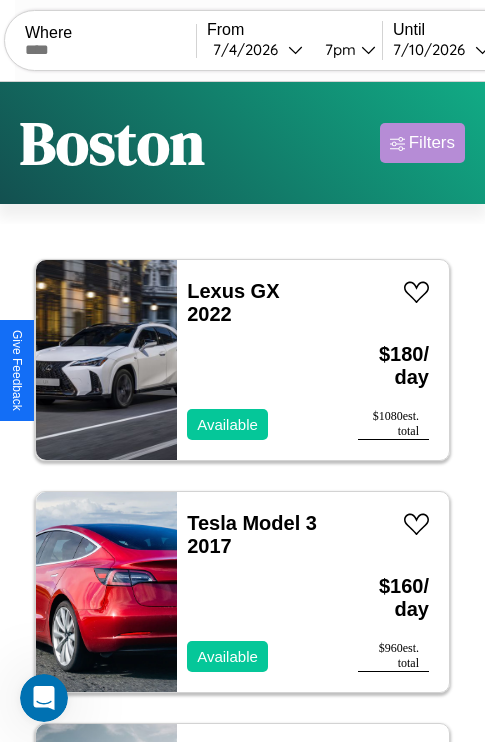 click on "Filters" at bounding box center [432, 143] 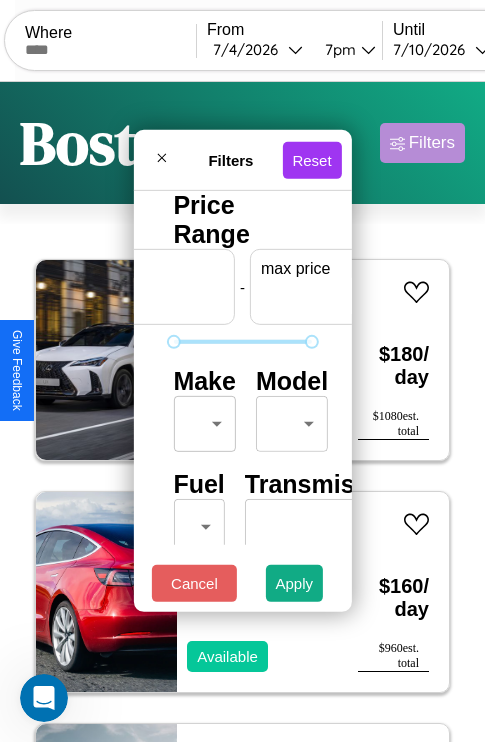 scroll, scrollTop: 0, scrollLeft: 124, axis: horizontal 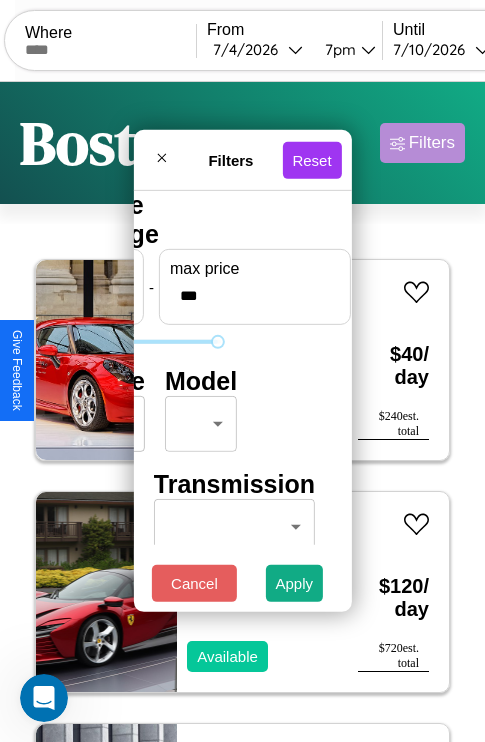 type on "***" 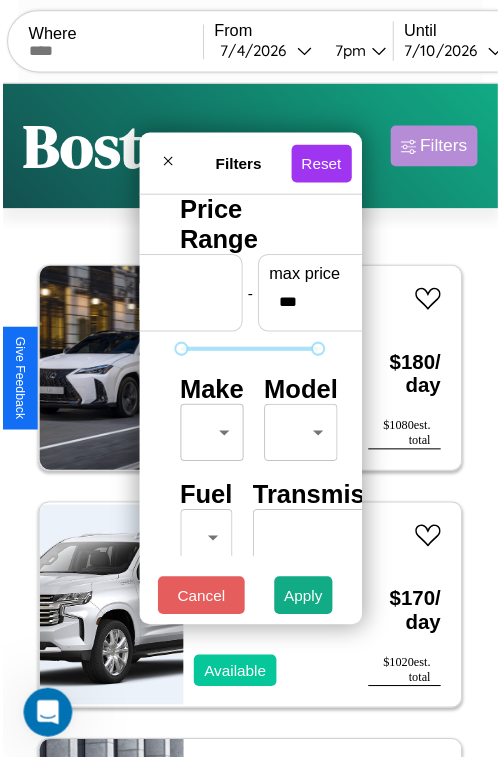 scroll, scrollTop: 59, scrollLeft: 0, axis: vertical 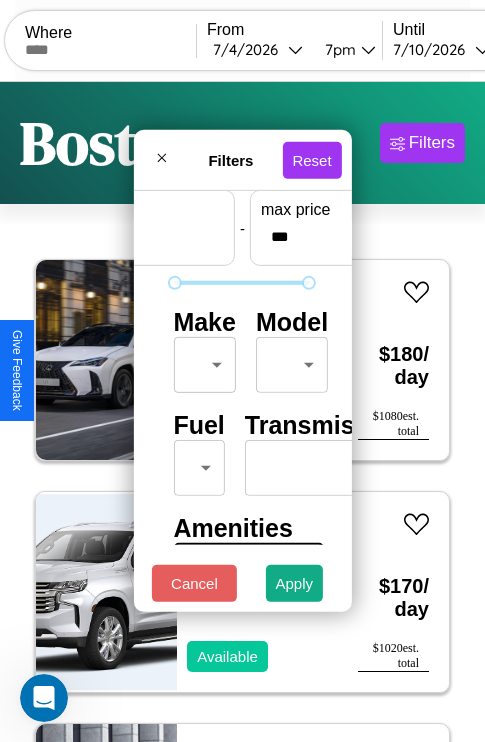 type on "*" 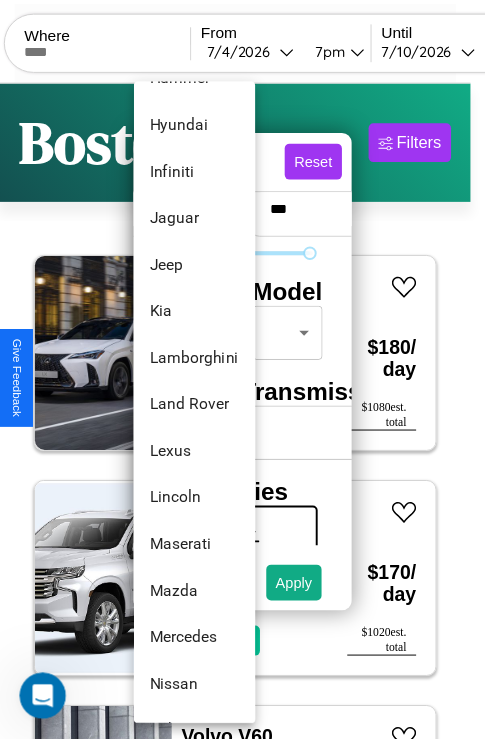 scroll, scrollTop: 854, scrollLeft: 0, axis: vertical 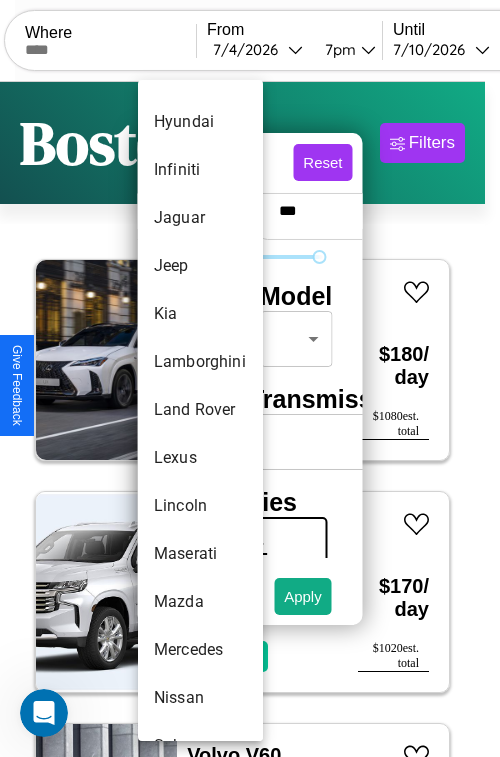 click on "Land Rover" at bounding box center (200, 410) 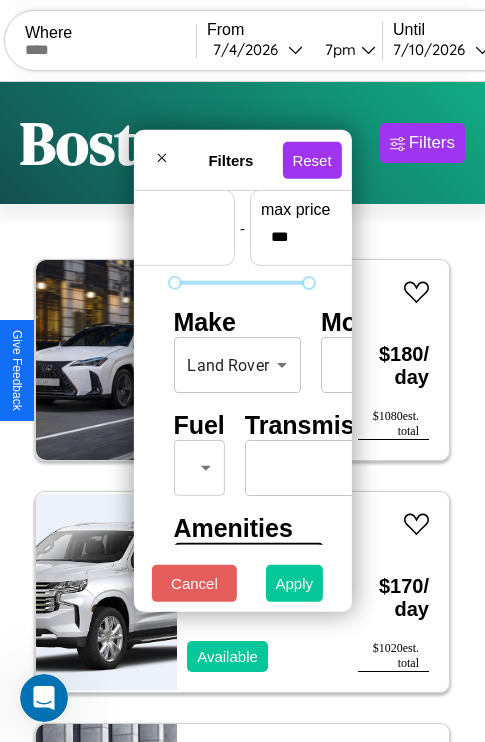 click on "Apply" at bounding box center [295, 583] 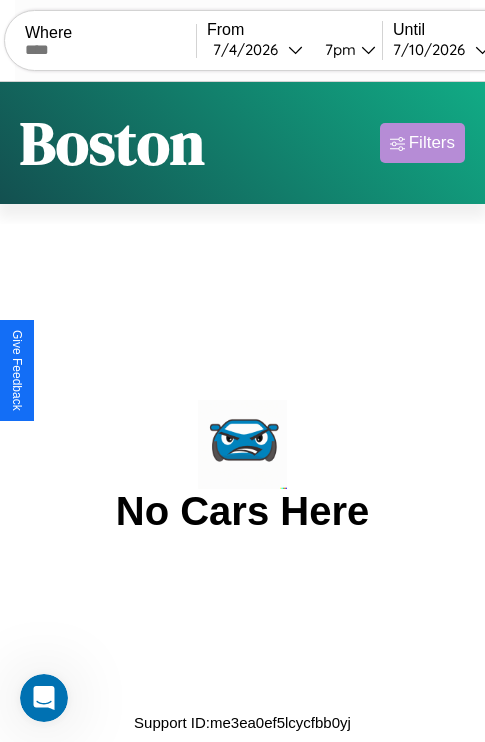 click on "Filters" at bounding box center [432, 143] 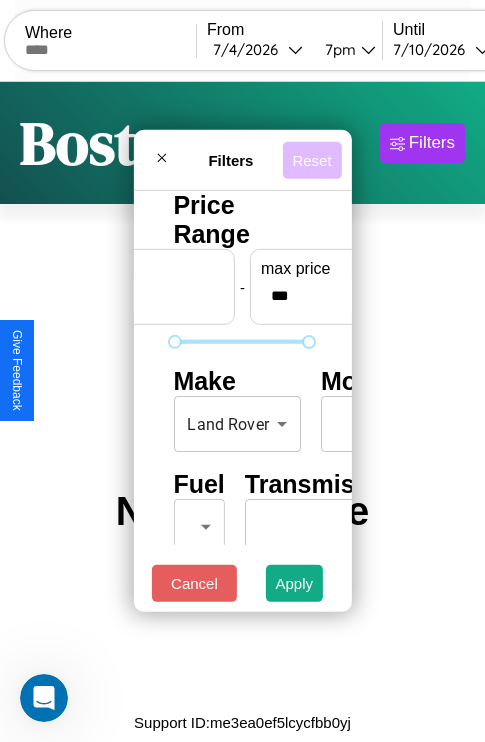 click on "Reset" at bounding box center [311, 159] 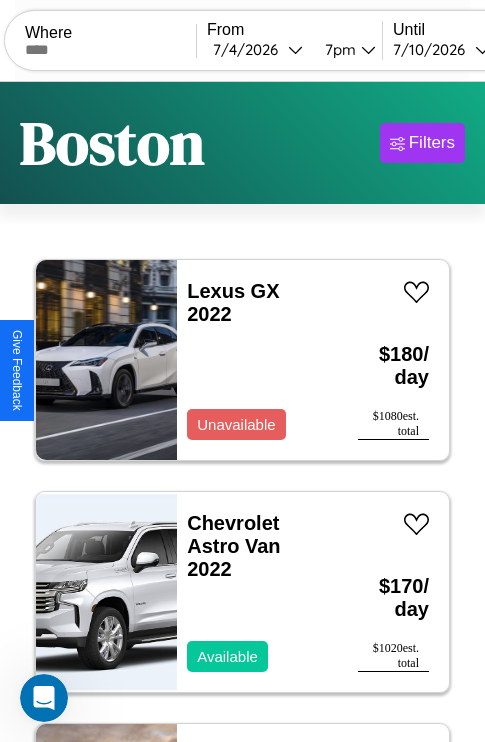 scroll, scrollTop: 95, scrollLeft: 0, axis: vertical 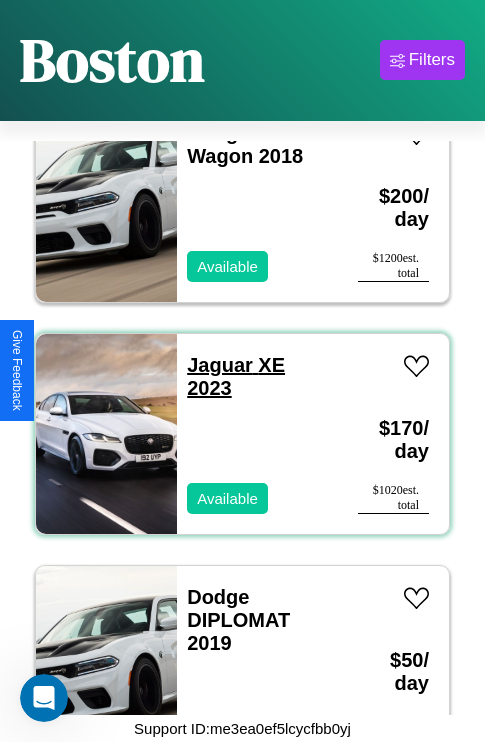 click on "Jaguar   XE   2023" at bounding box center (236, 376) 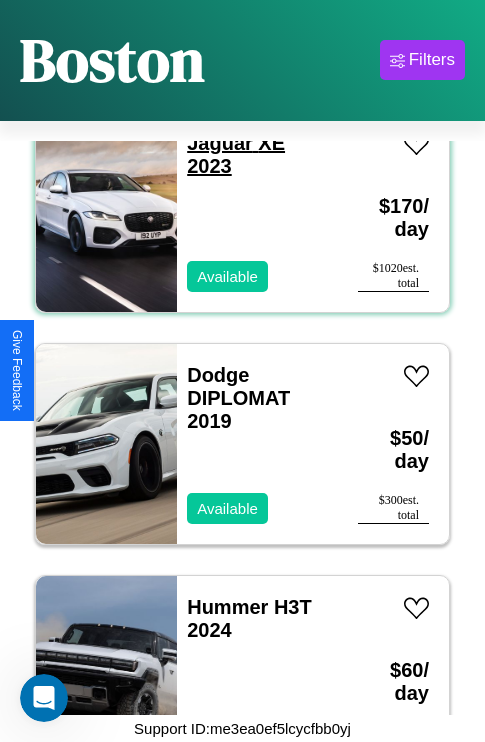 scroll, scrollTop: 2395, scrollLeft: 0, axis: vertical 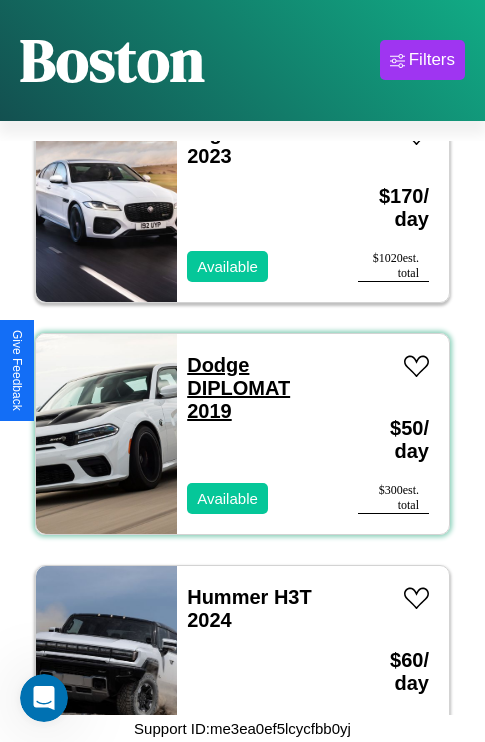 click on "Dodge   DIPLOMAT   2019" at bounding box center (238, 388) 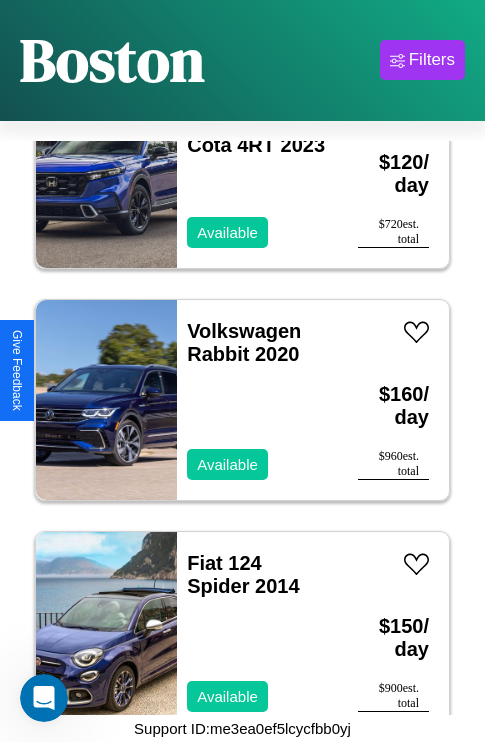 scroll, scrollTop: 4251, scrollLeft: 0, axis: vertical 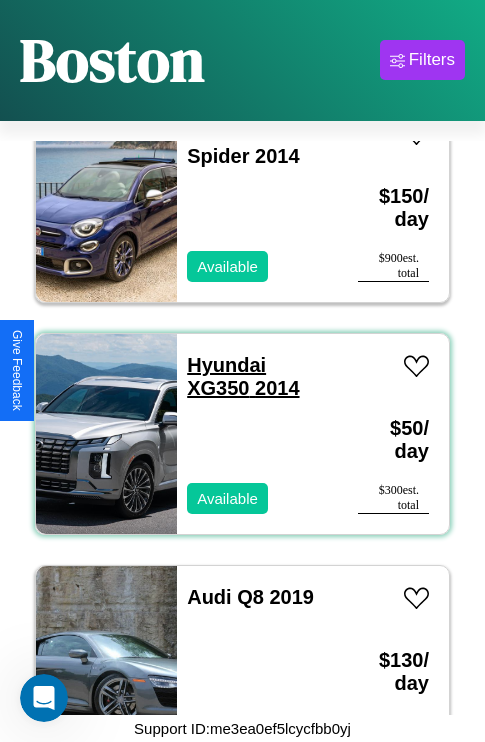 click on "Hyundai   XG350   2014" at bounding box center (243, 376) 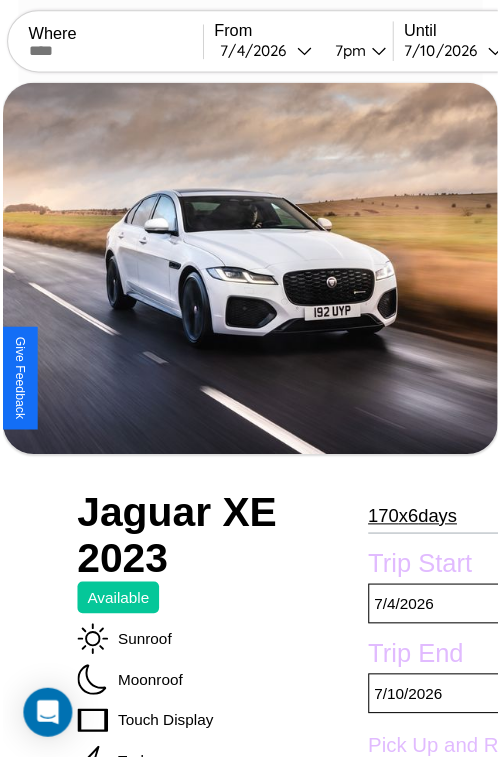 scroll, scrollTop: 221, scrollLeft: 88, axis: both 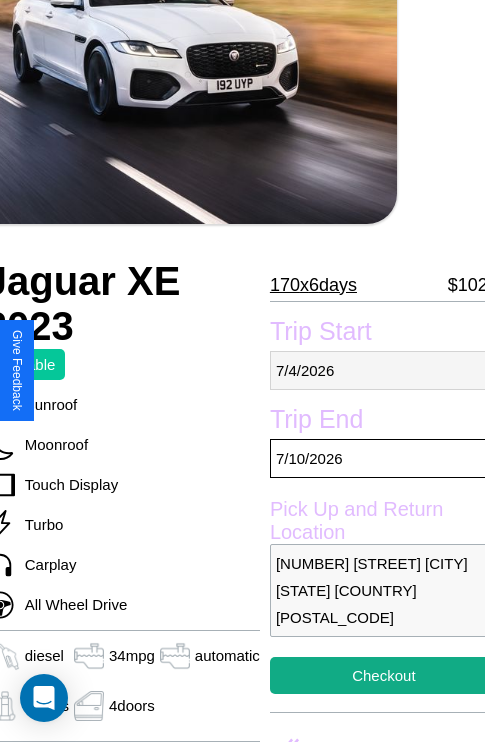 click on "7 / 4 / 2026" at bounding box center (384, 370) 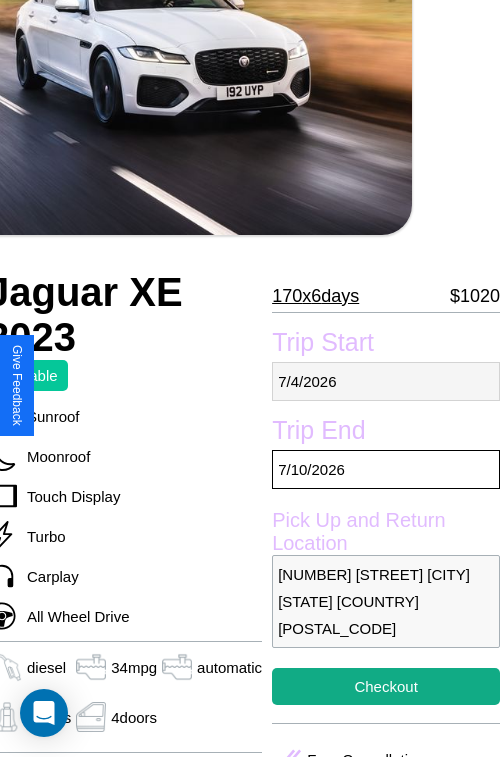 select on "*" 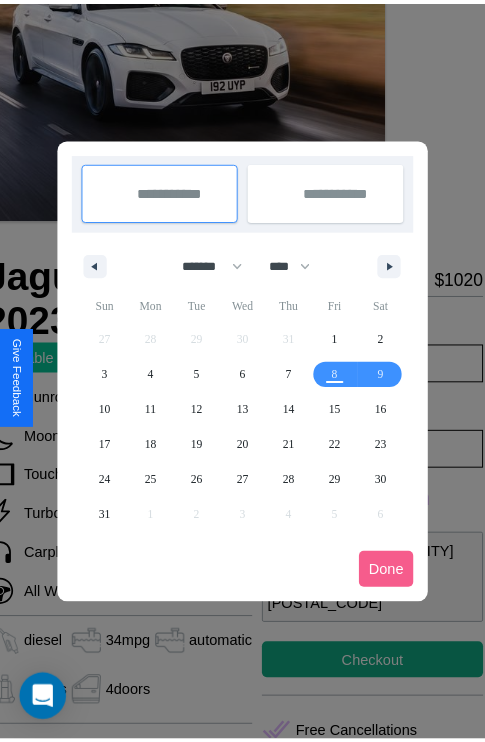 scroll, scrollTop: 0, scrollLeft: 88, axis: horizontal 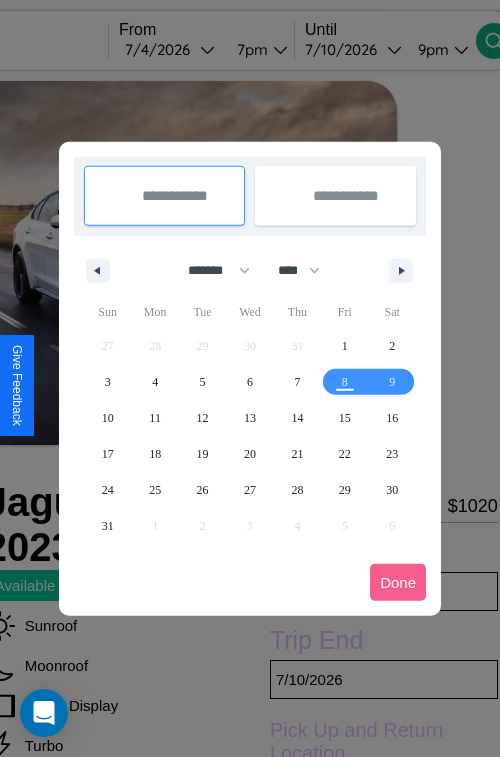 click at bounding box center (250, 378) 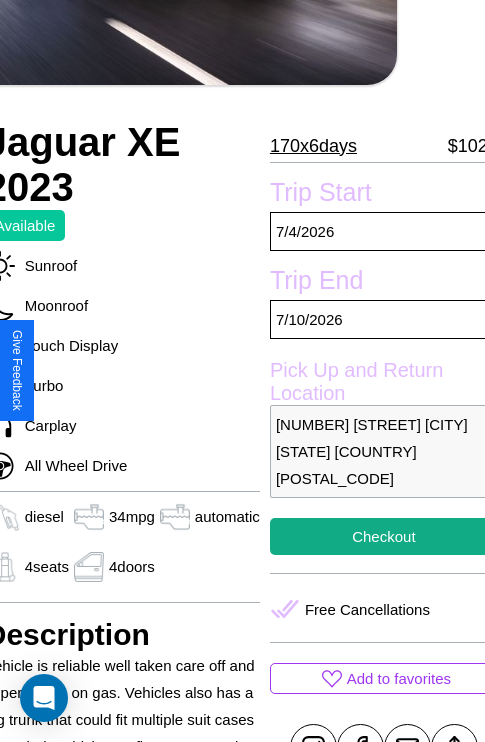 scroll, scrollTop: 526, scrollLeft: 88, axis: both 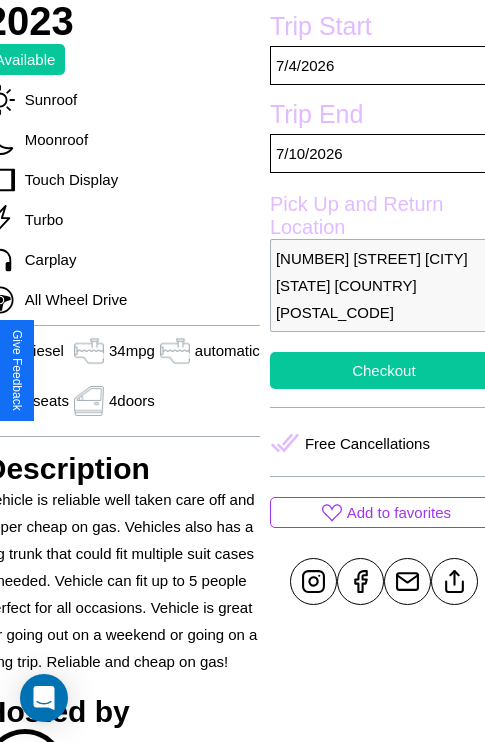 click on "Checkout" at bounding box center (384, 370) 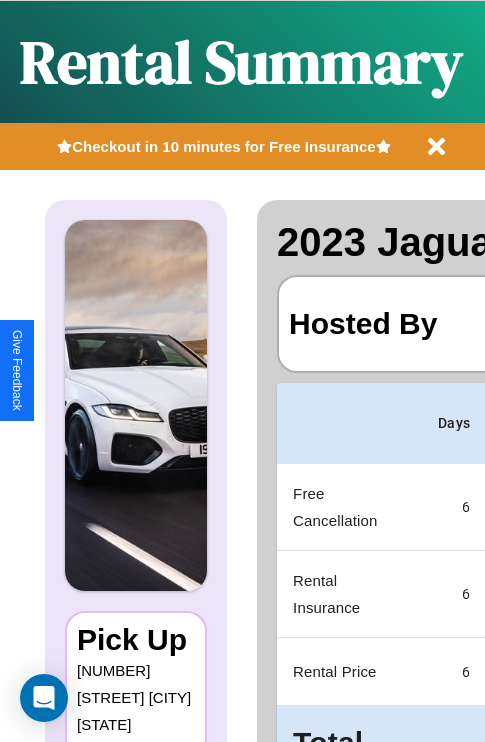 scroll, scrollTop: 0, scrollLeft: 408, axis: horizontal 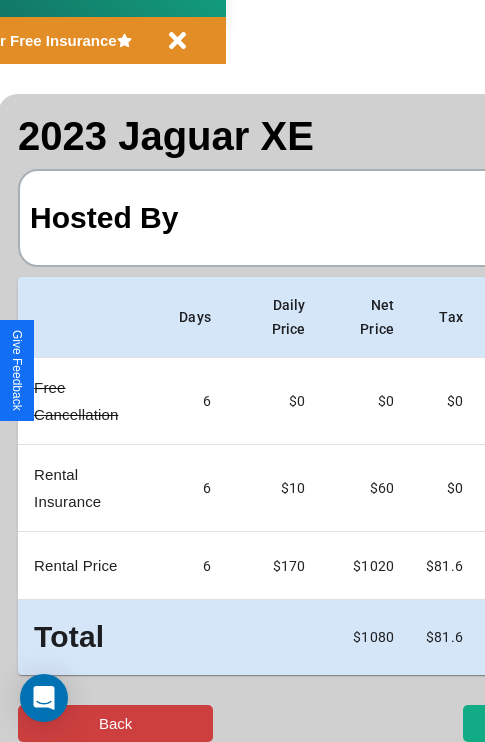click on "Back" at bounding box center [115, 723] 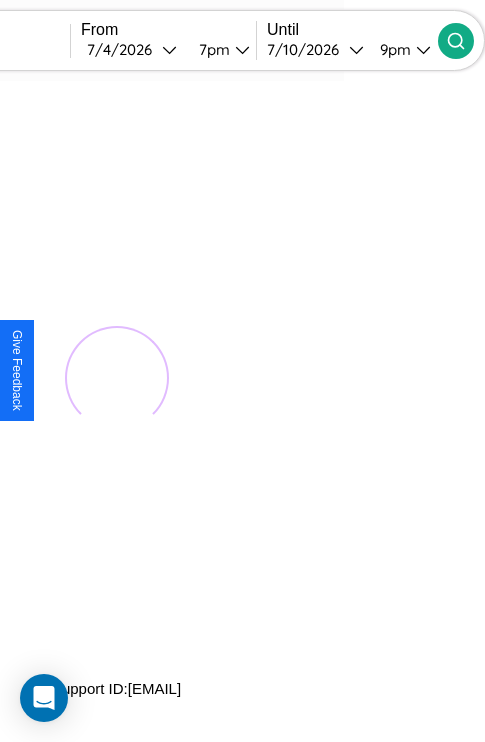 scroll, scrollTop: 0, scrollLeft: 0, axis: both 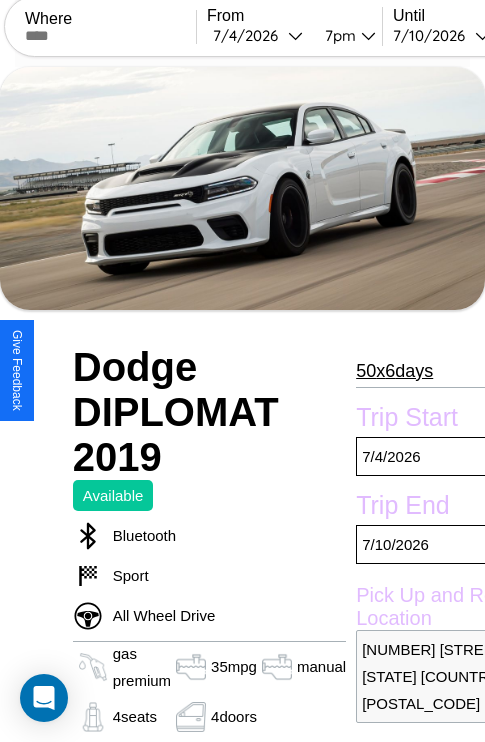 click on "50  x  6  days" at bounding box center (394, 371) 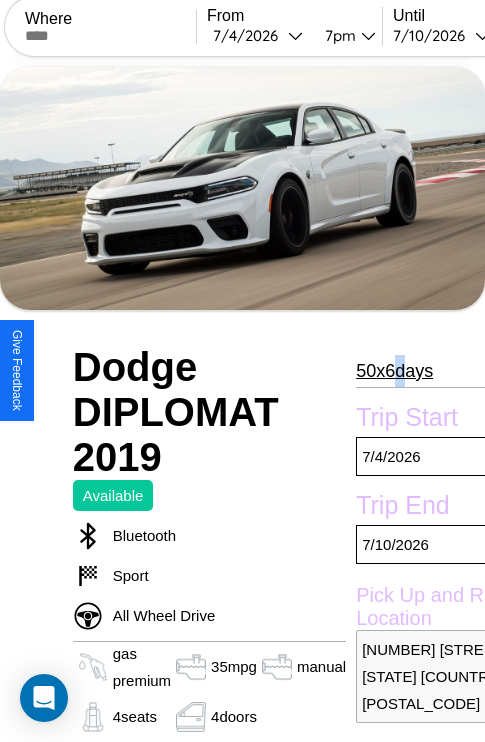 click on "50  x  6  days" at bounding box center (394, 371) 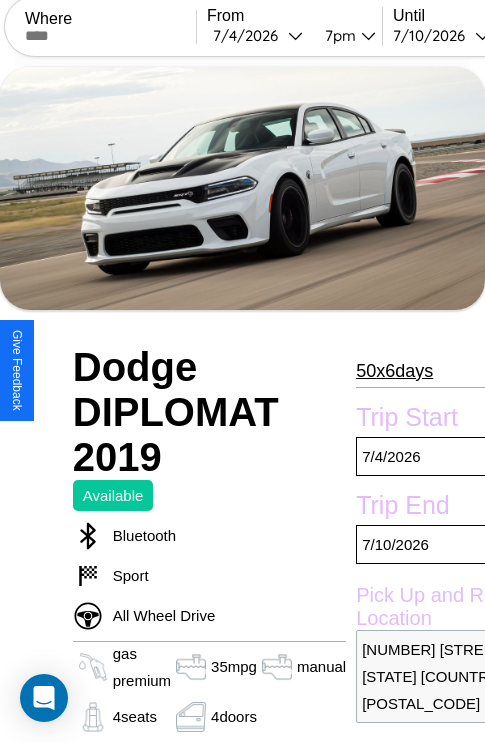 click on "50  x  6  days" at bounding box center (394, 371) 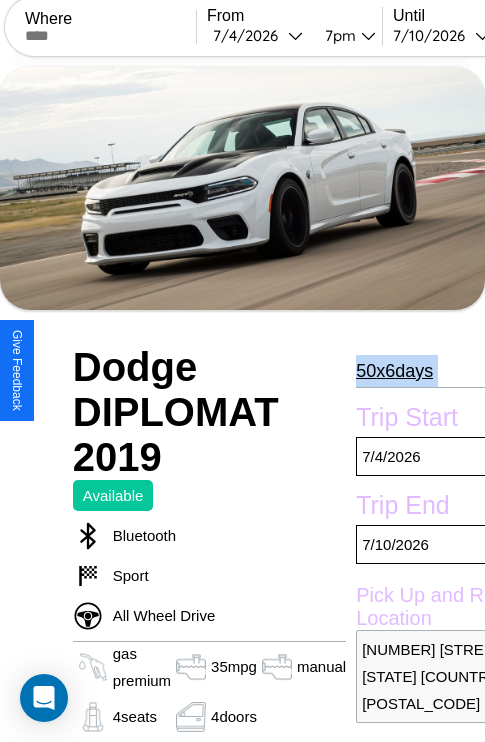 click on "50  x  6  days" at bounding box center [394, 371] 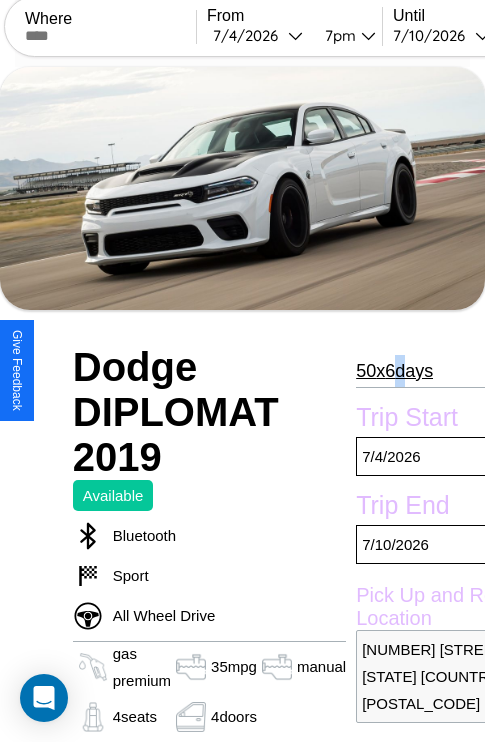 click on "50  x  6  days" at bounding box center (394, 371) 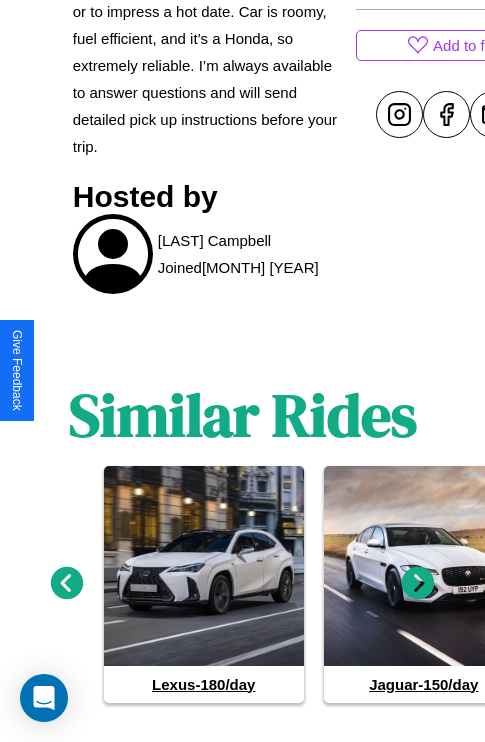 scroll, scrollTop: 900, scrollLeft: 0, axis: vertical 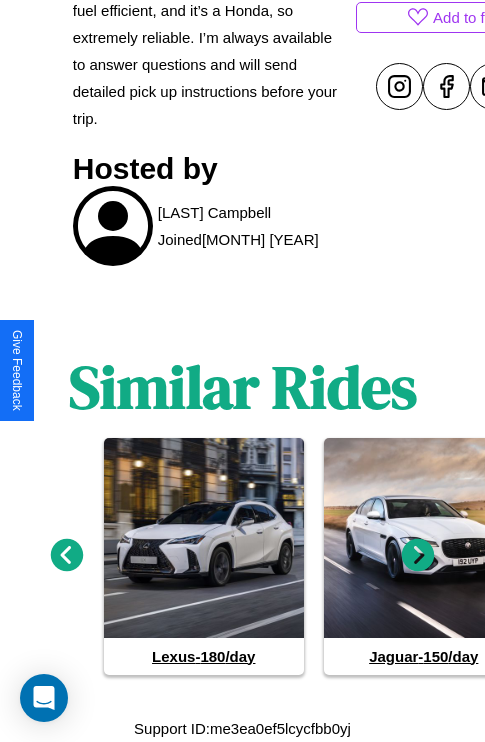 click 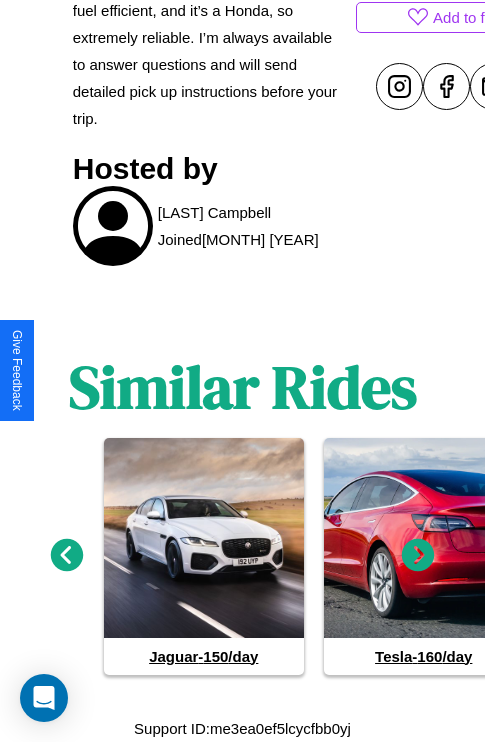 click 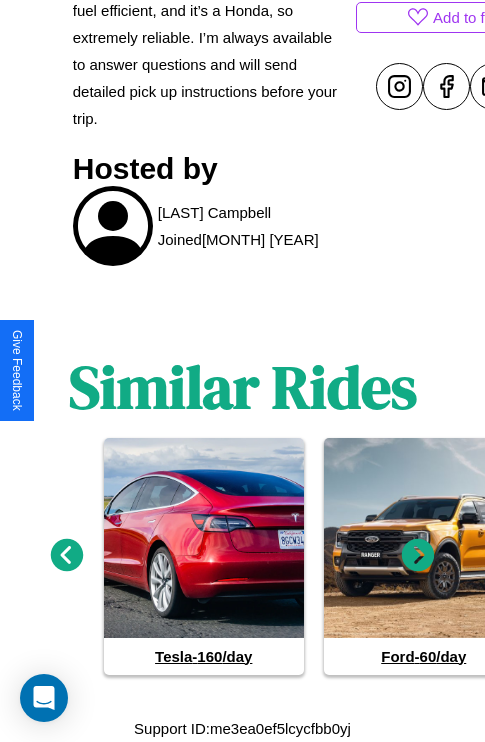 click 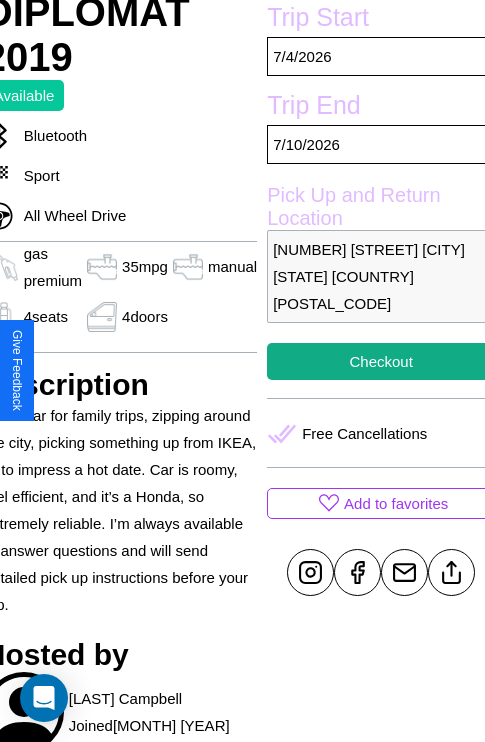 scroll, scrollTop: 404, scrollLeft: 91, axis: both 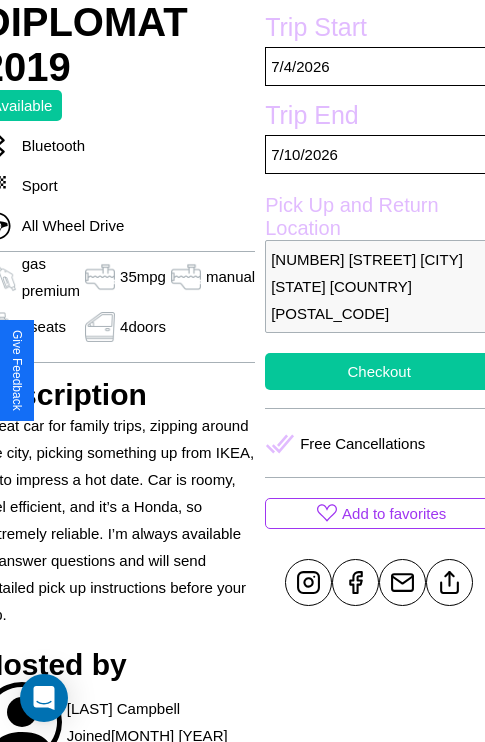 click on "Checkout" at bounding box center [379, 371] 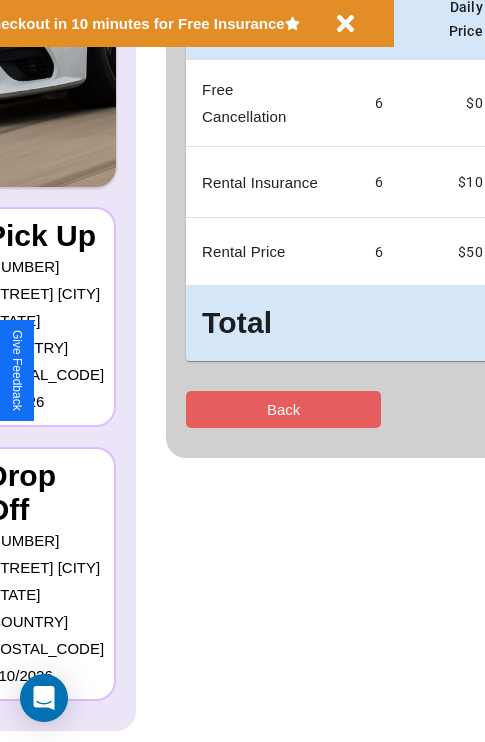 scroll, scrollTop: 0, scrollLeft: 0, axis: both 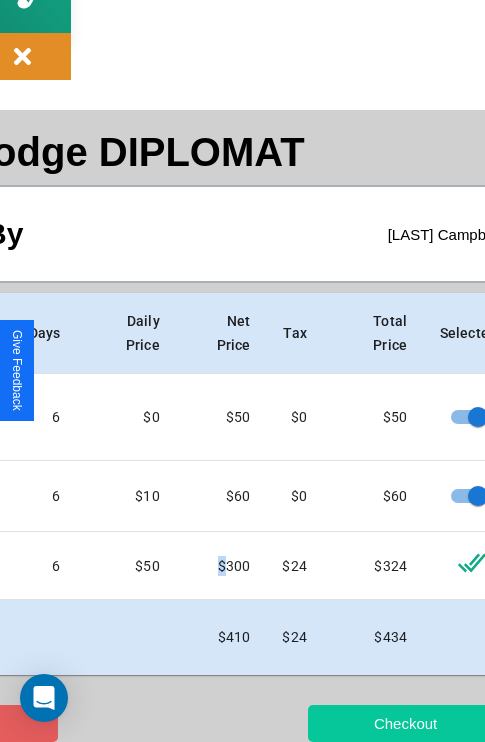 click on "Checkout" at bounding box center (405, 723) 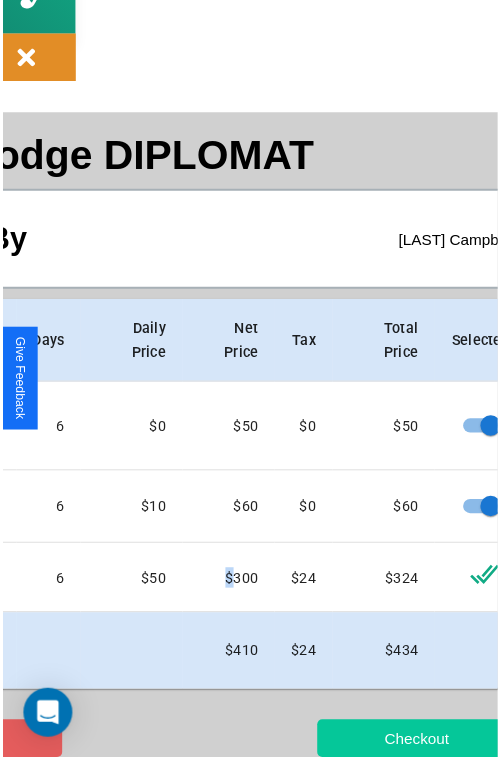 scroll, scrollTop: 0, scrollLeft: 0, axis: both 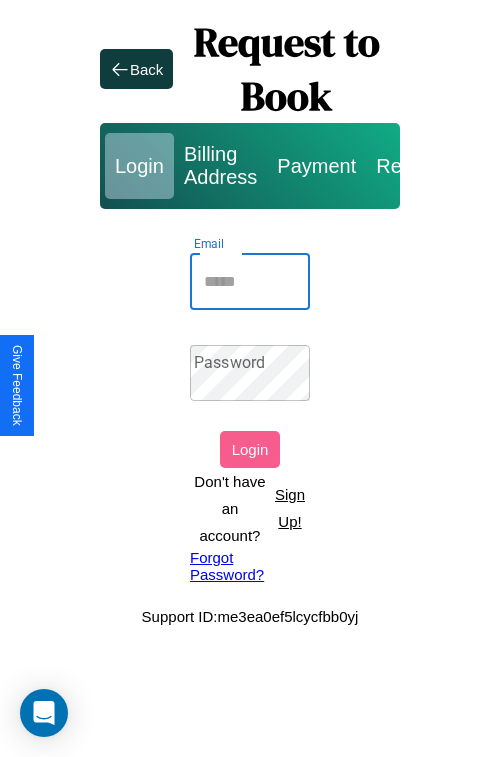 click on "Email" at bounding box center [250, 282] 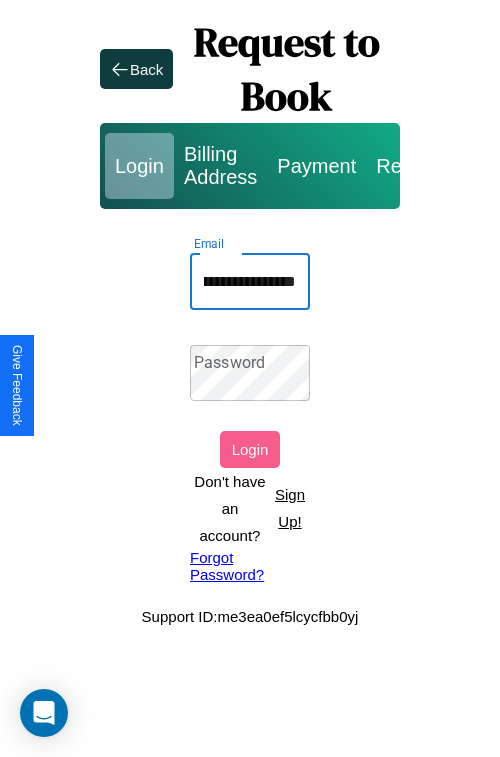 scroll, scrollTop: 0, scrollLeft: 122, axis: horizontal 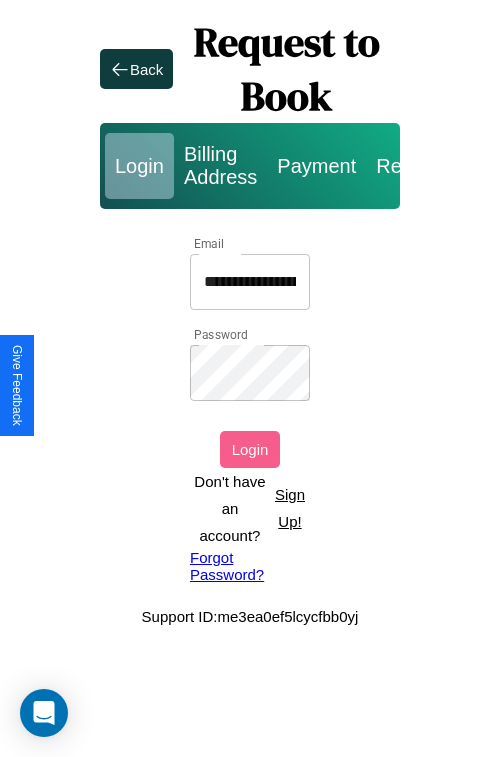 click on "Login" at bounding box center (250, 449) 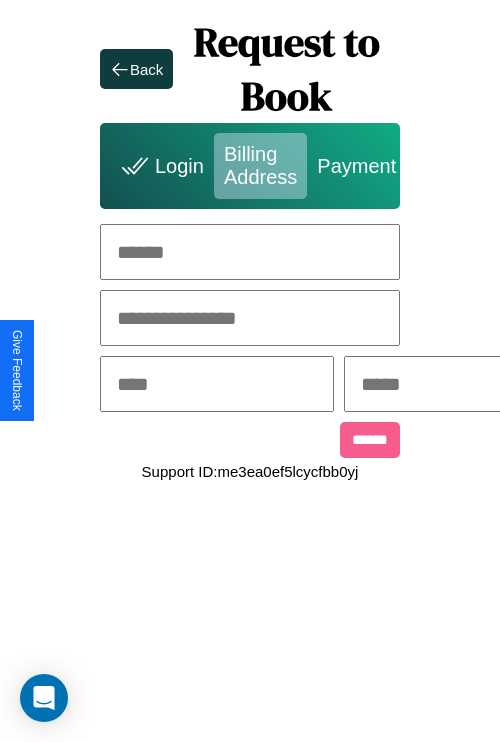 click at bounding box center (250, 252) 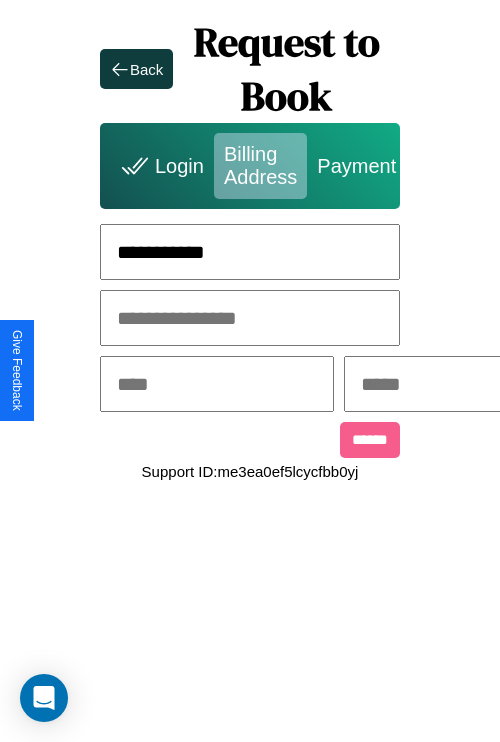 type on "**********" 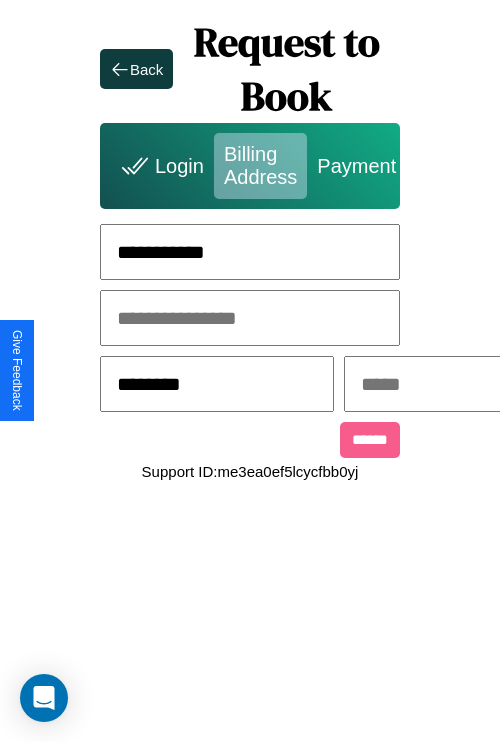 type on "********" 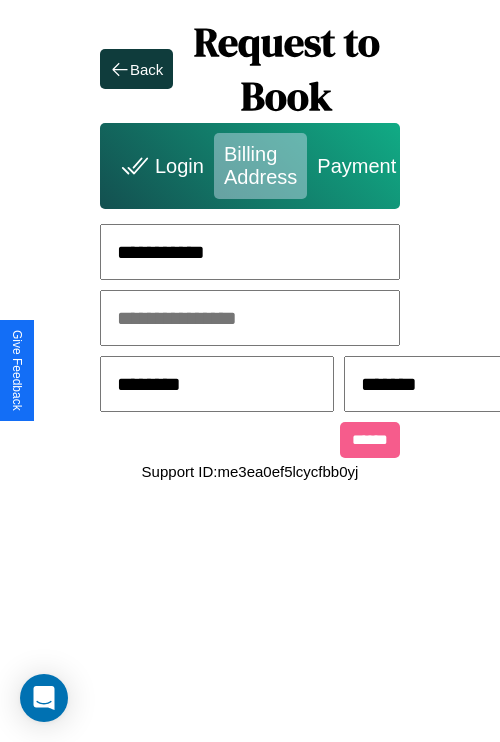scroll, scrollTop: 0, scrollLeft: 517, axis: horizontal 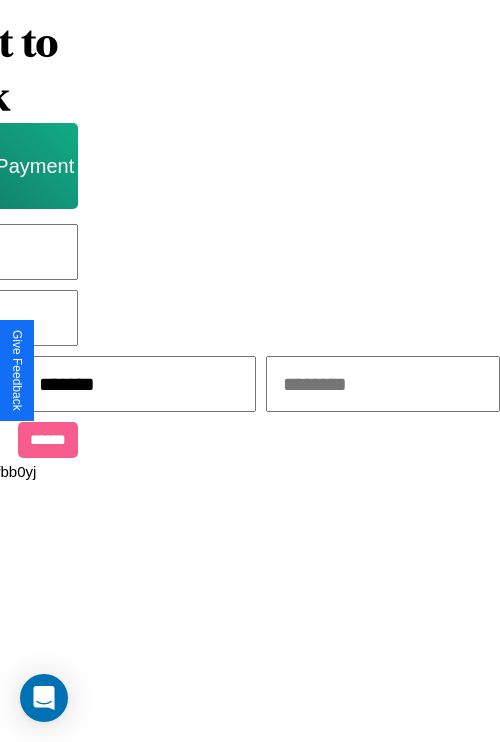 type on "*******" 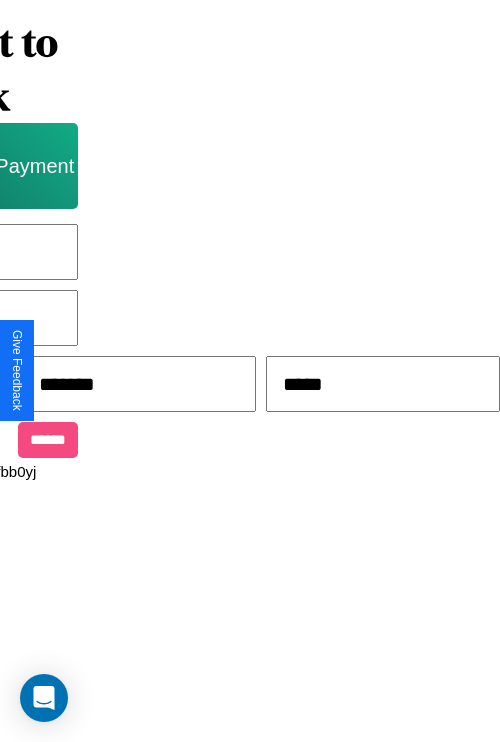 type on "*****" 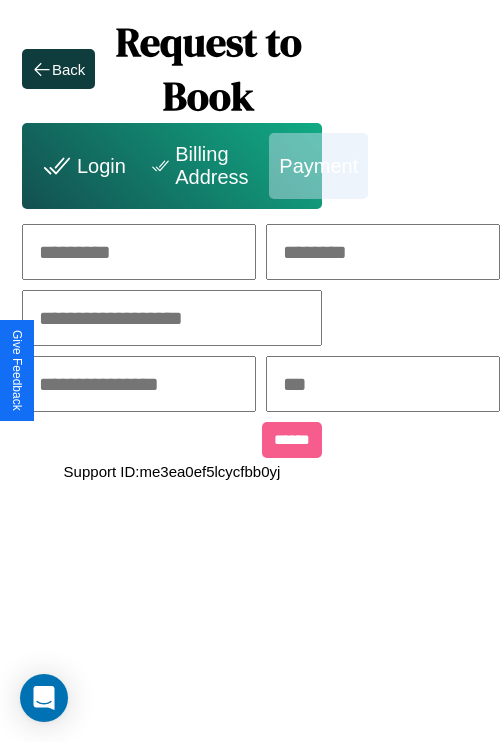 scroll, scrollTop: 0, scrollLeft: 208, axis: horizontal 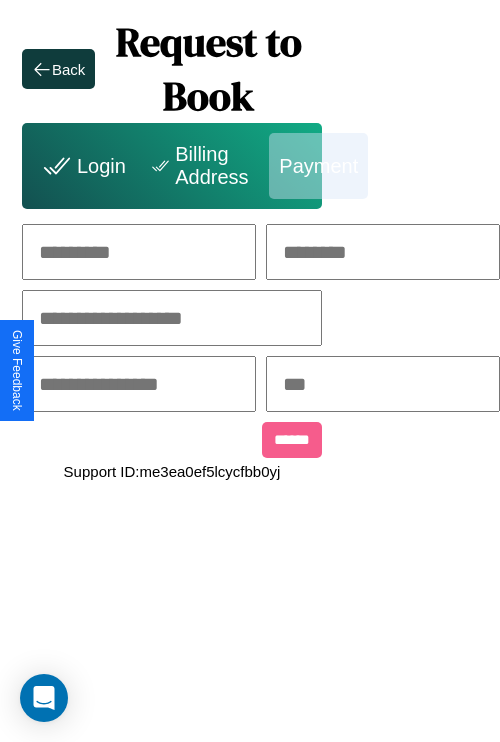click at bounding box center [139, 252] 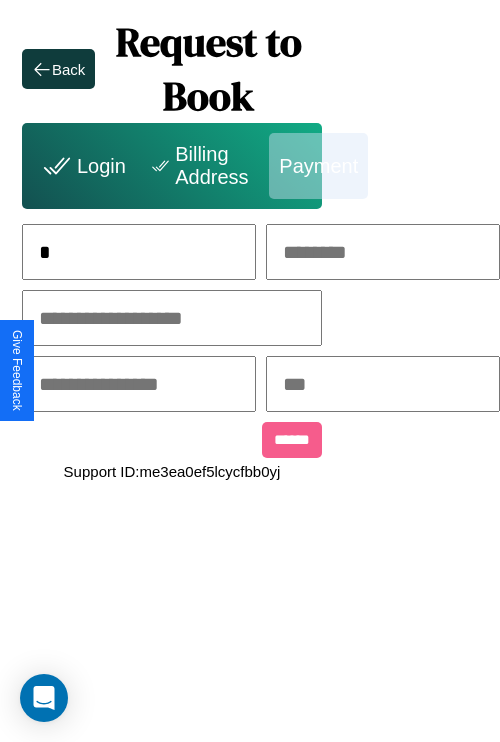 scroll, scrollTop: 0, scrollLeft: 133, axis: horizontal 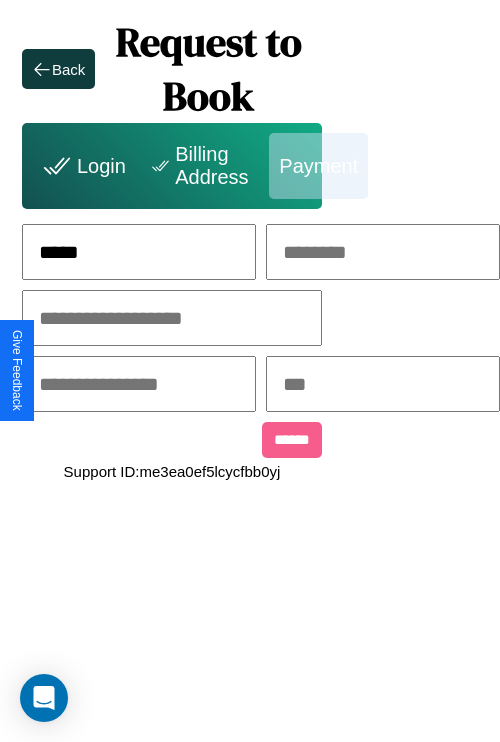 type on "*****" 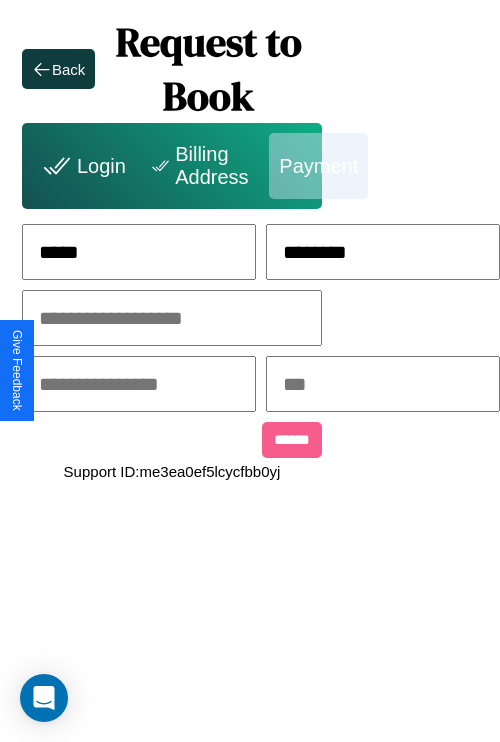 type on "********" 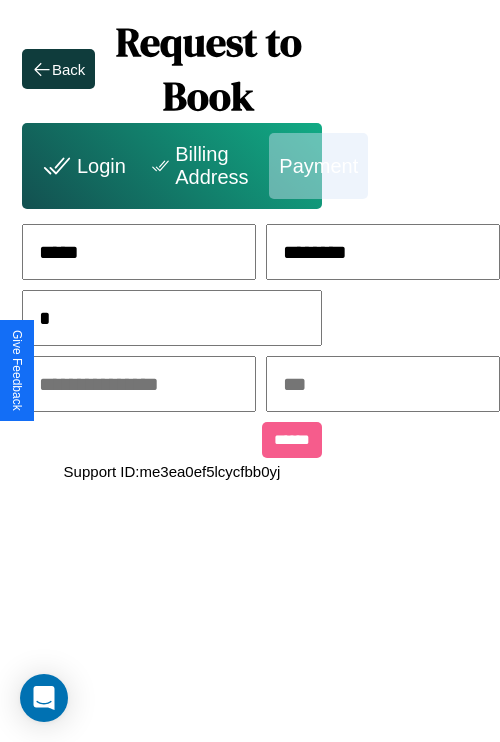 scroll, scrollTop: 0, scrollLeft: 128, axis: horizontal 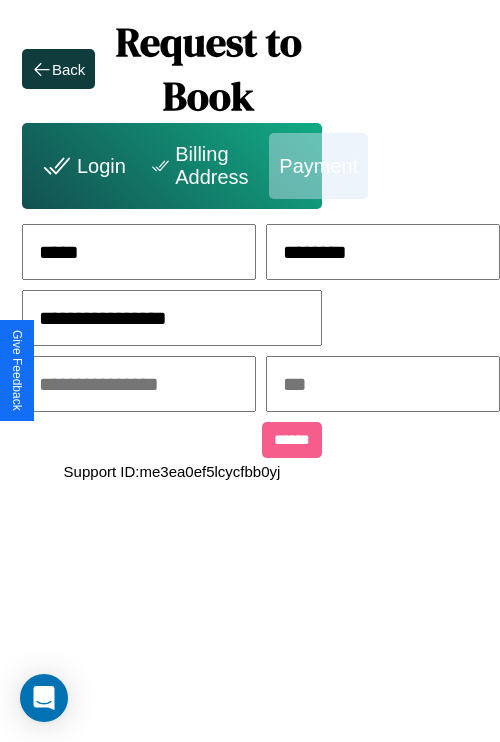 type on "**********" 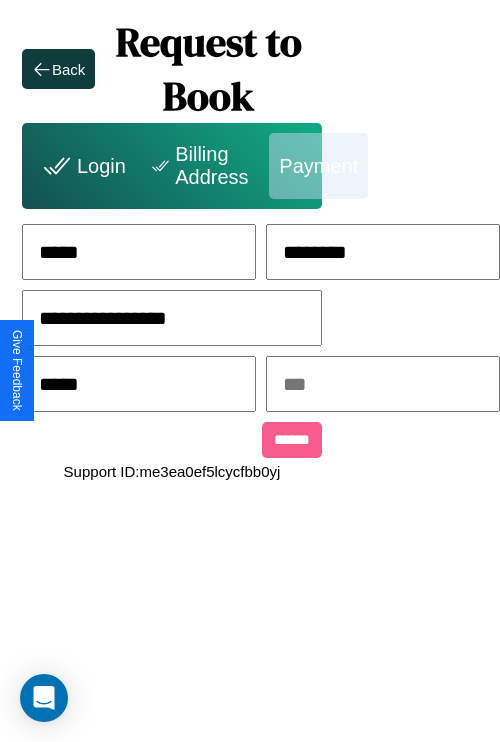 type on "*****" 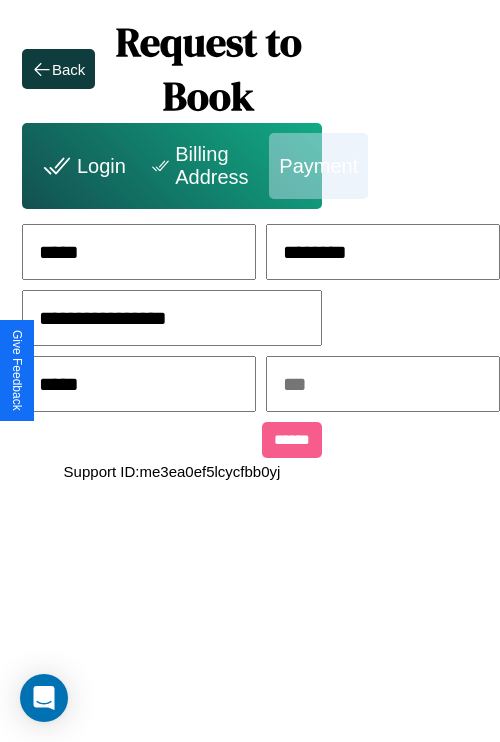 click at bounding box center [383, 384] 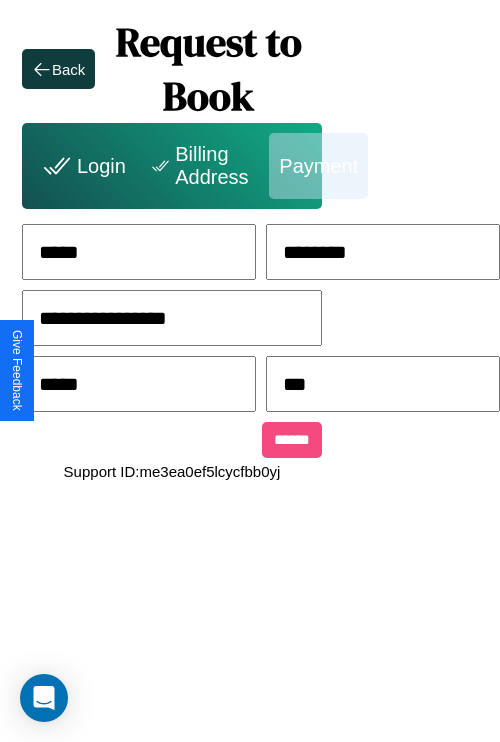 type on "***" 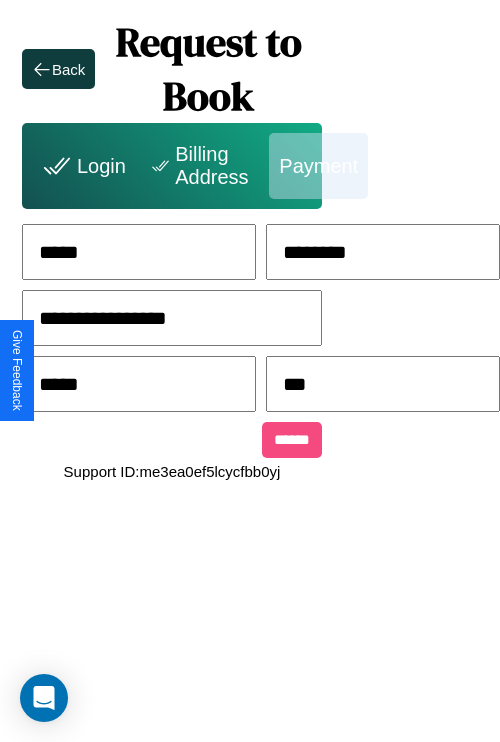click on "******" at bounding box center (292, 440) 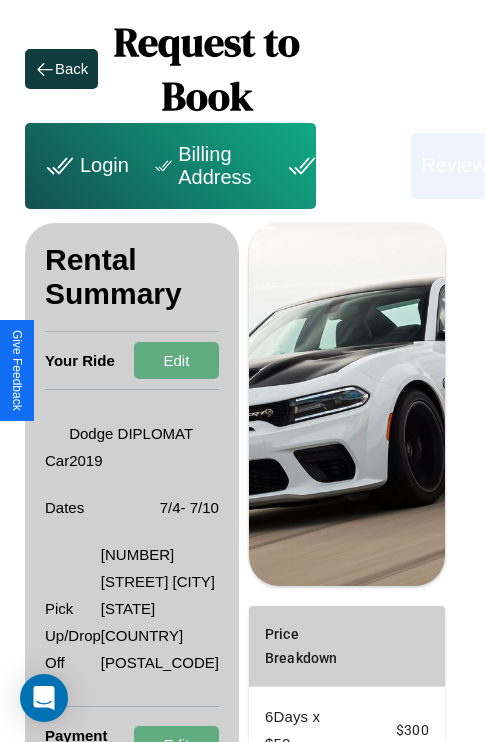 scroll, scrollTop: 338, scrollLeft: 72, axis: both 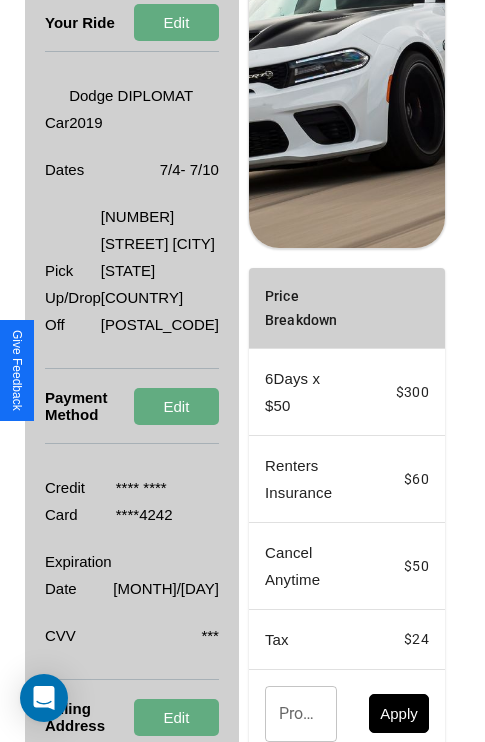 click on "Promo Code" at bounding box center [290, 714] 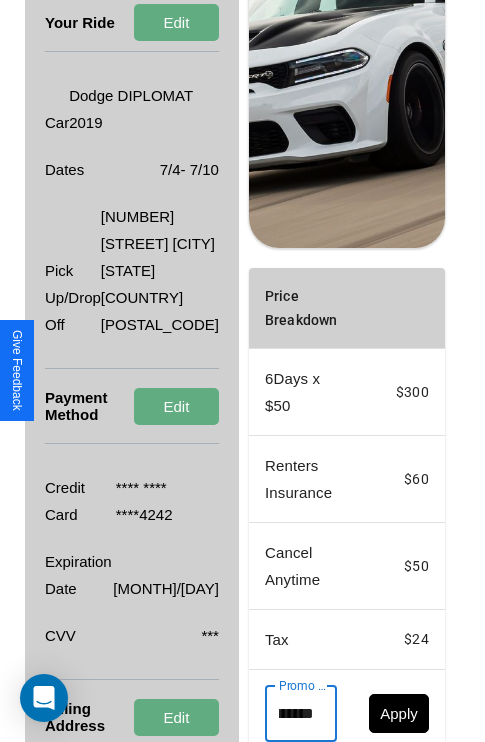 scroll, scrollTop: 0, scrollLeft: 71, axis: horizontal 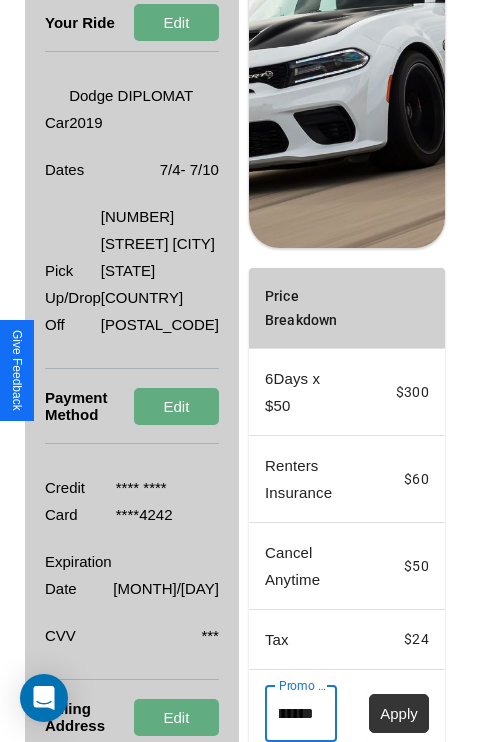 type on "**********" 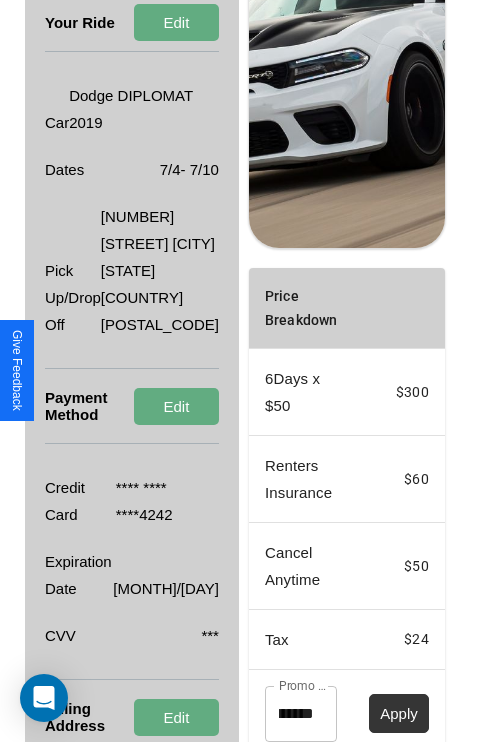 scroll, scrollTop: 0, scrollLeft: 0, axis: both 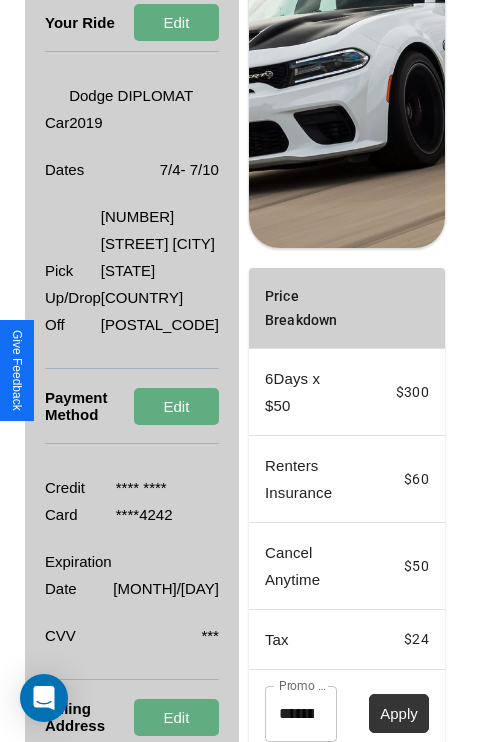 click on "Apply" at bounding box center [399, 713] 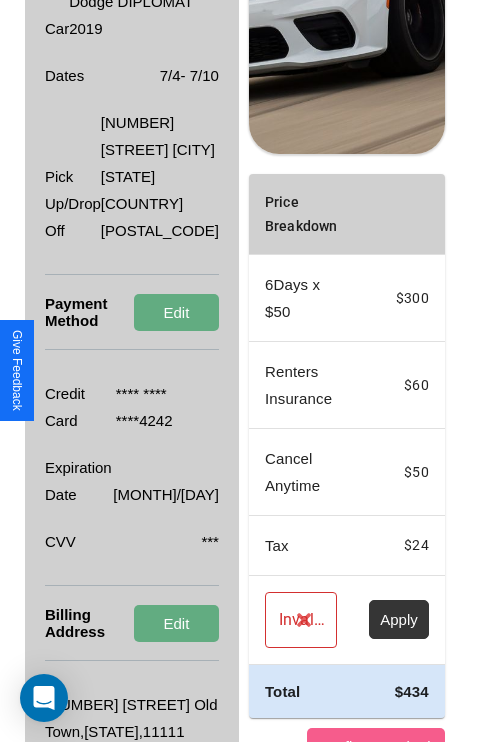 scroll, scrollTop: 492, scrollLeft: 72, axis: both 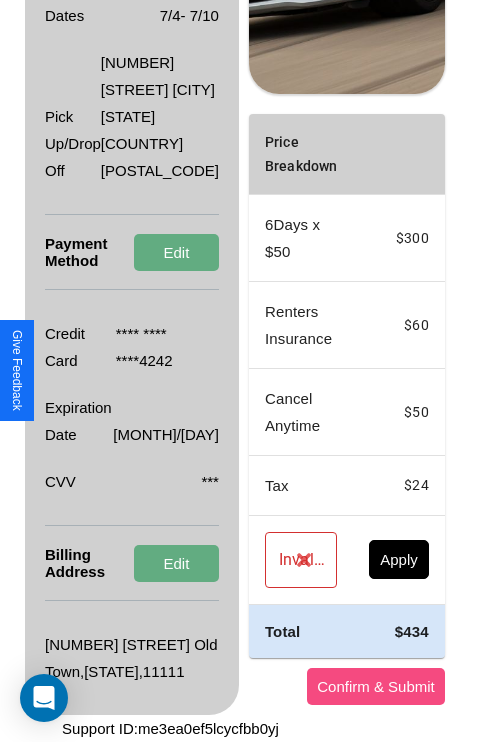 click on "Confirm & Submit" at bounding box center (376, 686) 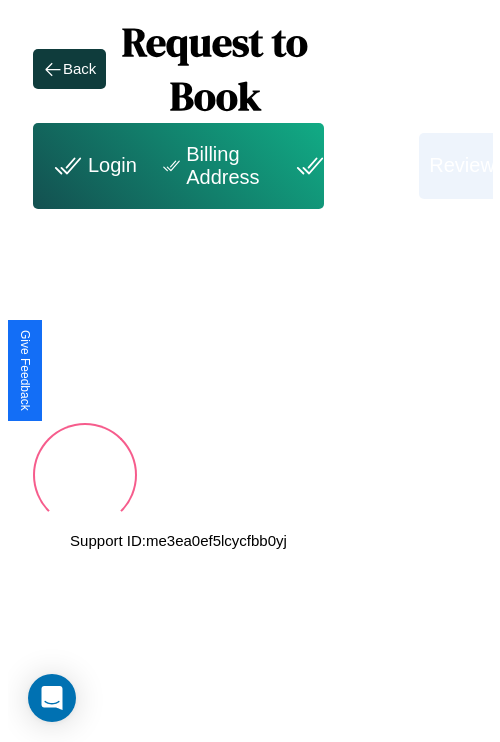 scroll, scrollTop: 0, scrollLeft: 72, axis: horizontal 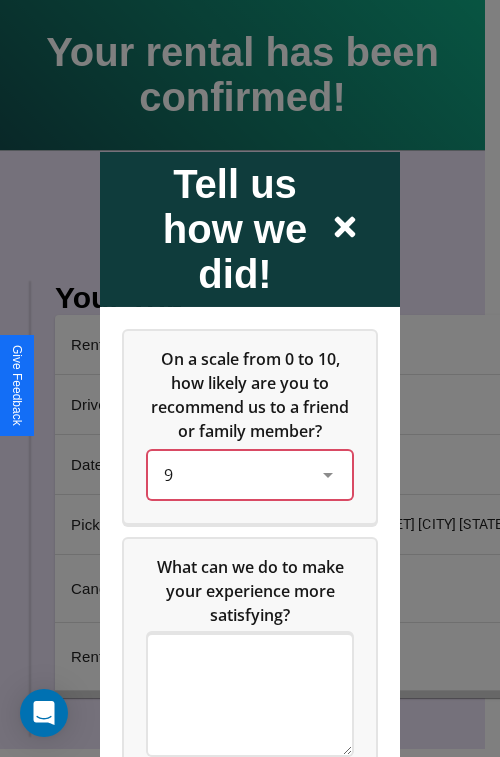 click on "9" at bounding box center [234, 474] 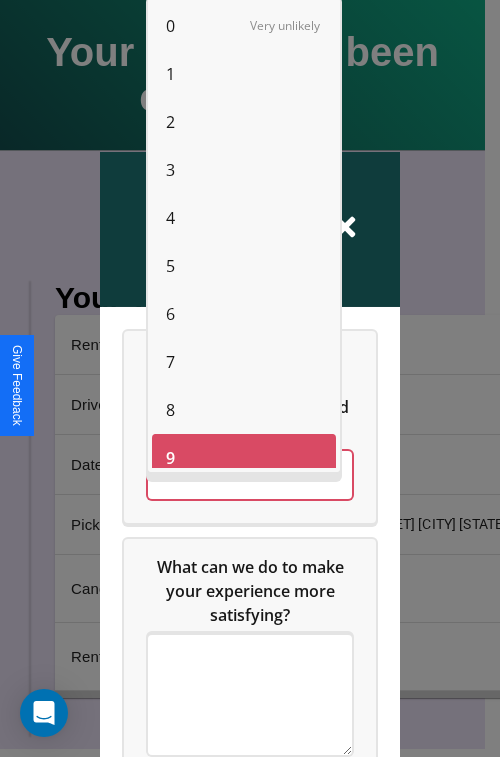 scroll, scrollTop: 14, scrollLeft: 0, axis: vertical 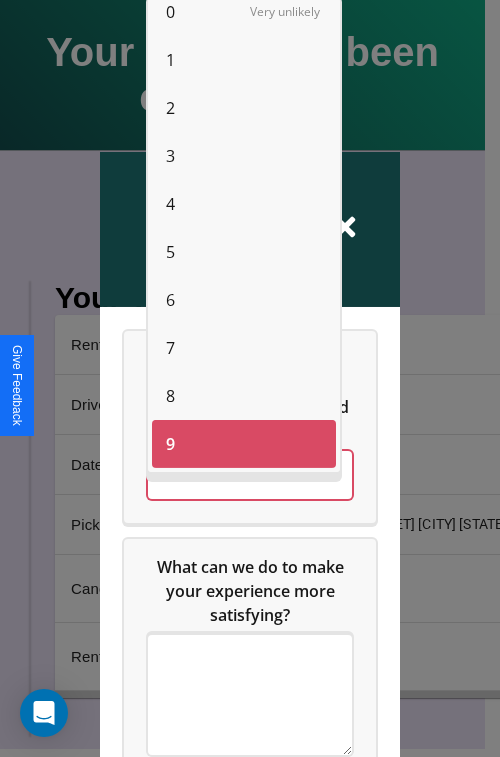 click on "7" at bounding box center [170, 348] 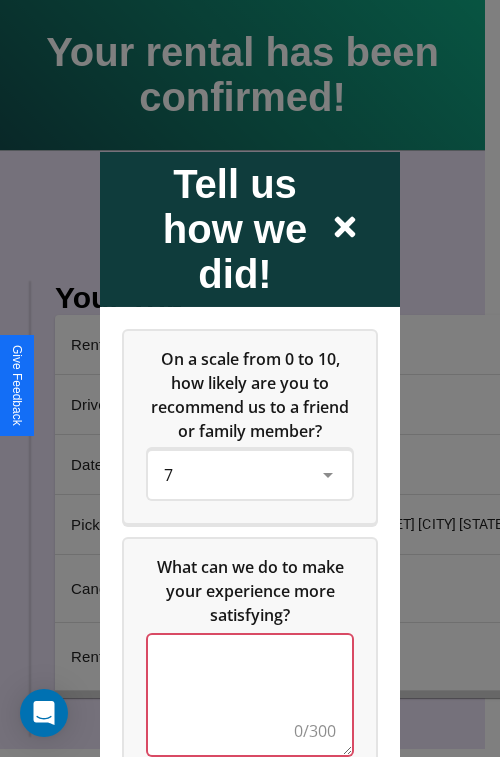click at bounding box center [250, 694] 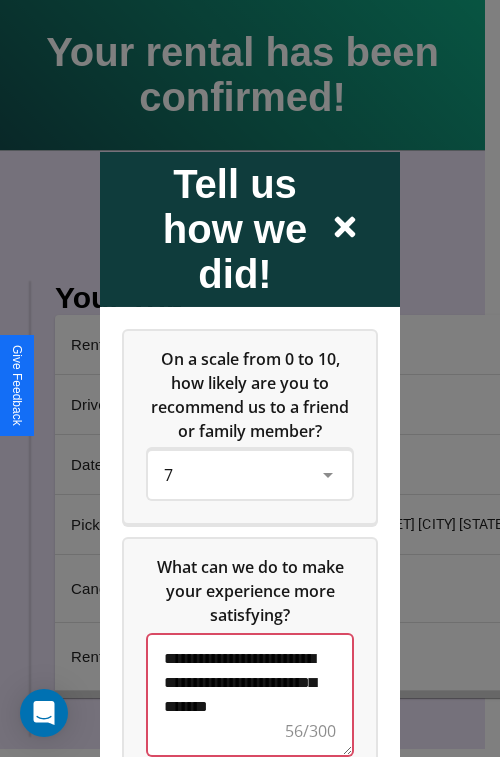 scroll, scrollTop: 5, scrollLeft: 0, axis: vertical 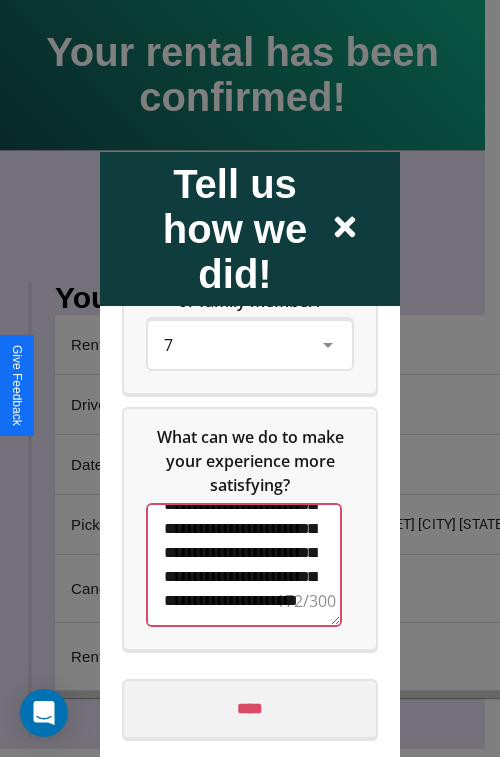 type on "**********" 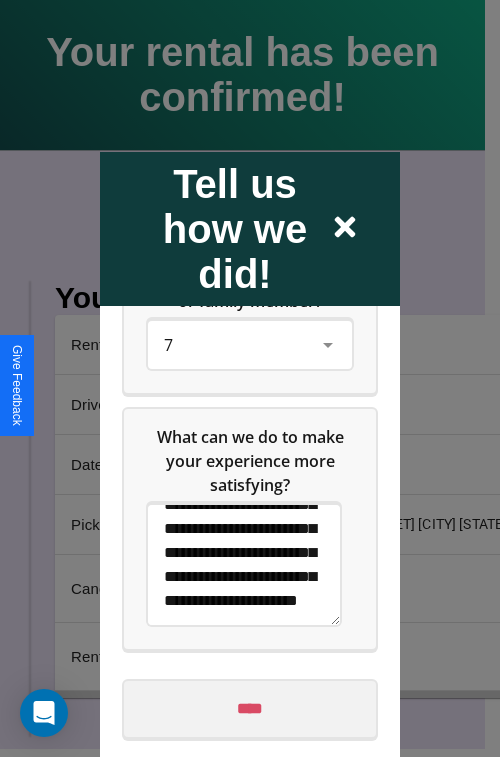 click on "****" at bounding box center (250, 708) 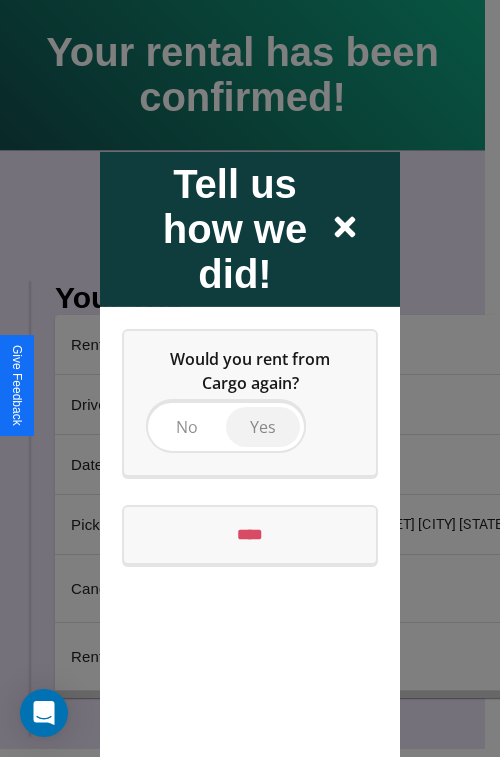 click on "Yes" at bounding box center [263, 426] 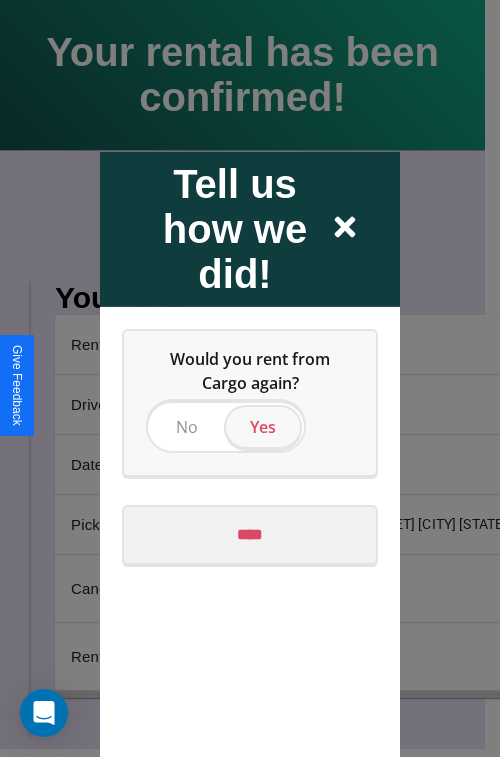 click on "****" at bounding box center (250, 534) 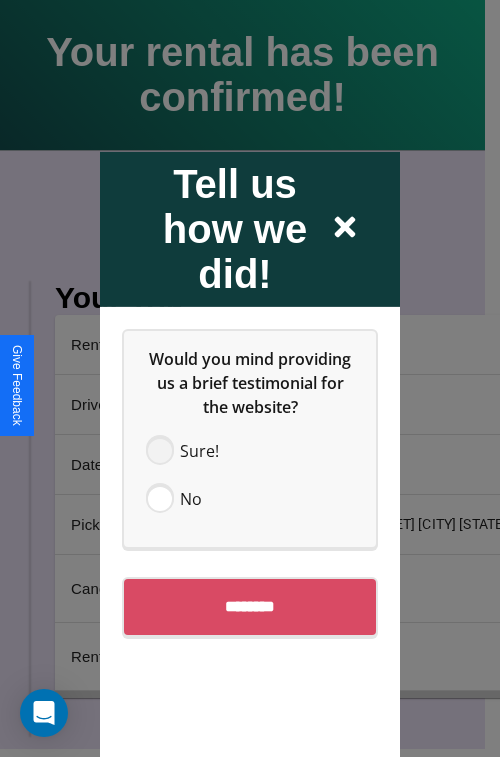 click at bounding box center [160, 450] 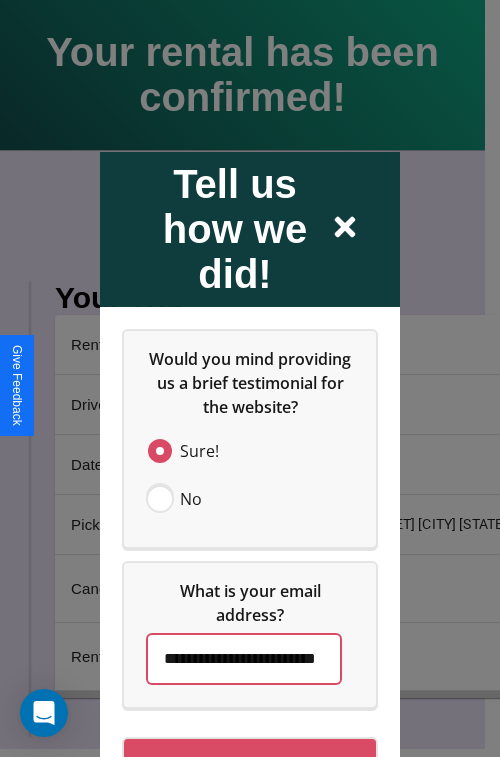 scroll, scrollTop: 0, scrollLeft: 58, axis: horizontal 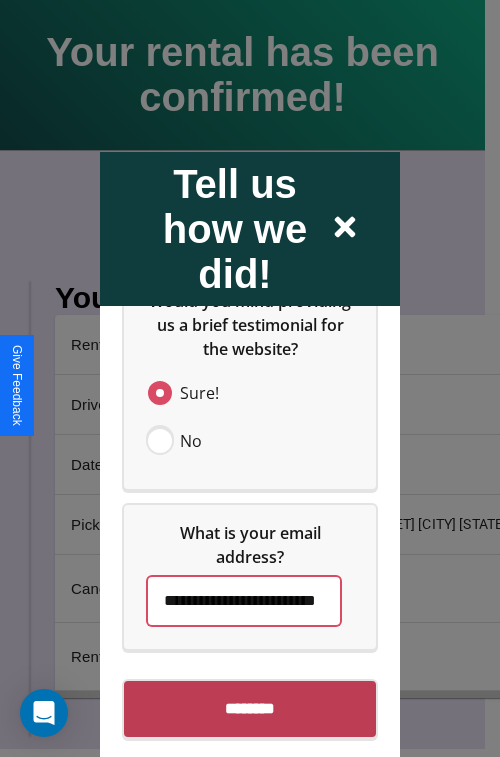 type on "**********" 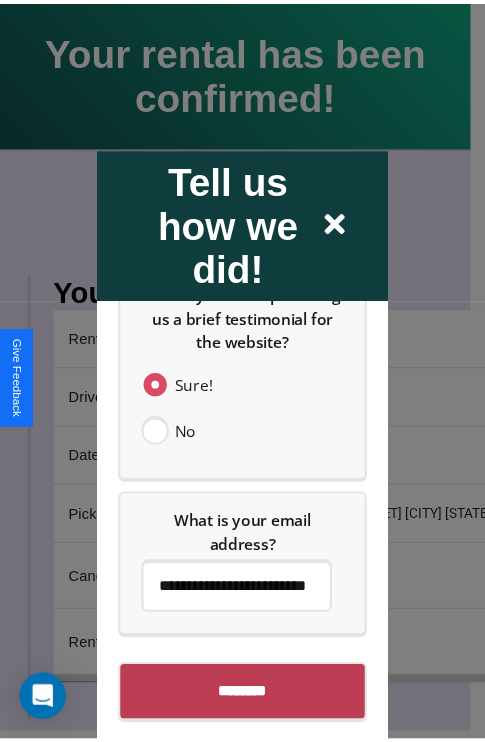 scroll, scrollTop: 0, scrollLeft: 0, axis: both 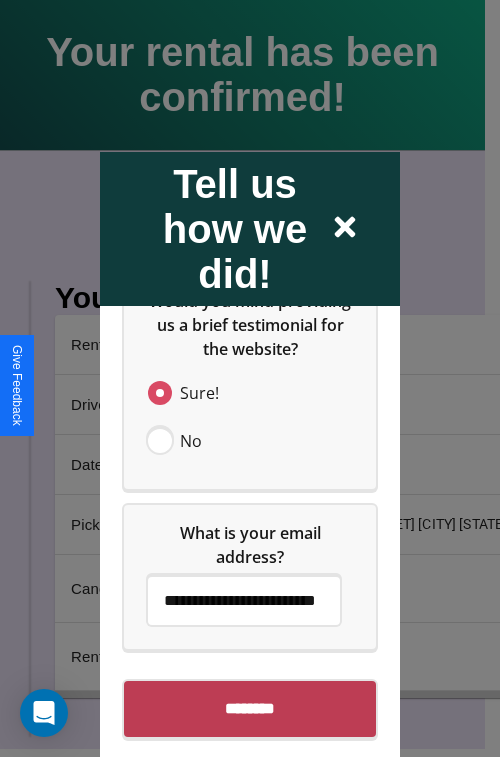 click on "********" at bounding box center (250, 708) 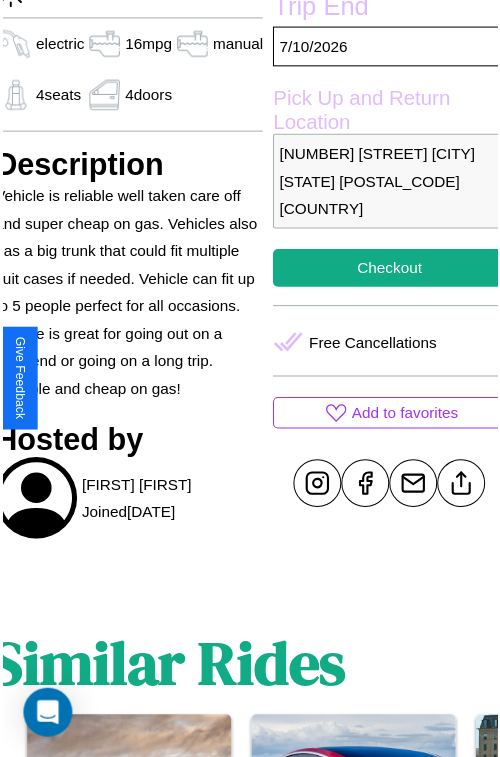 scroll, scrollTop: 630, scrollLeft: 80, axis: both 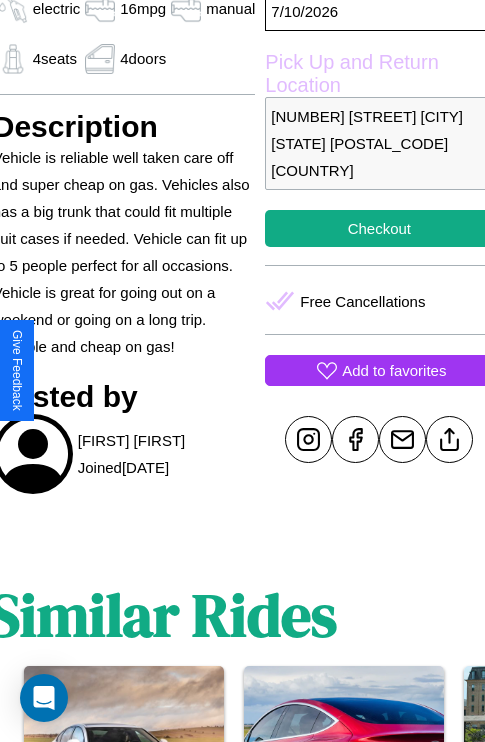 click on "Add to favorites" at bounding box center (394, 370) 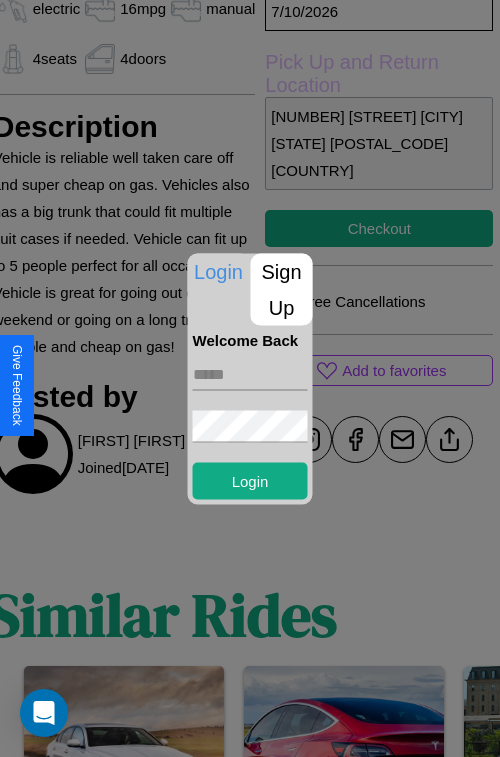 click at bounding box center (250, 374) 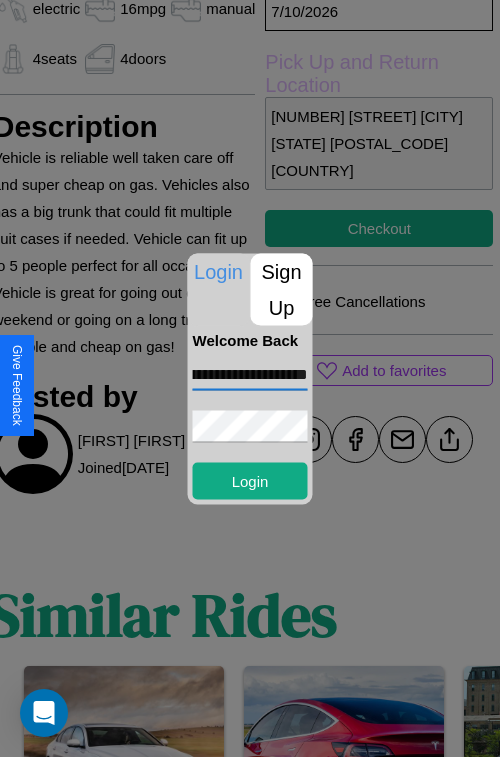 scroll, scrollTop: 0, scrollLeft: 99, axis: horizontal 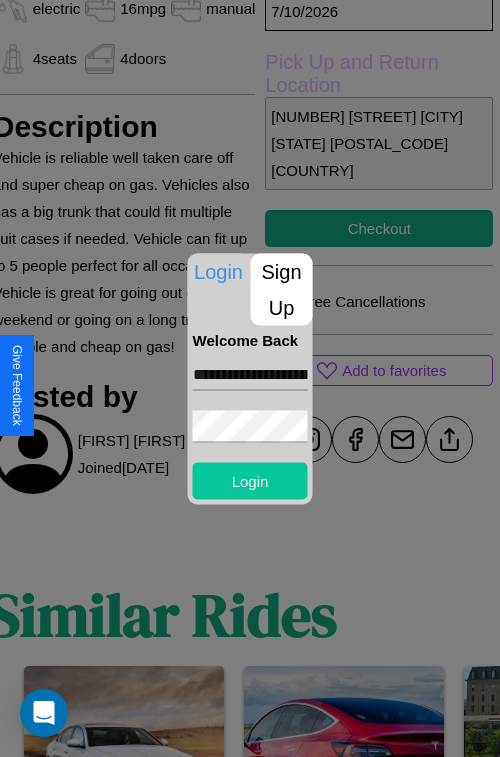 click on "Login" at bounding box center [250, 480] 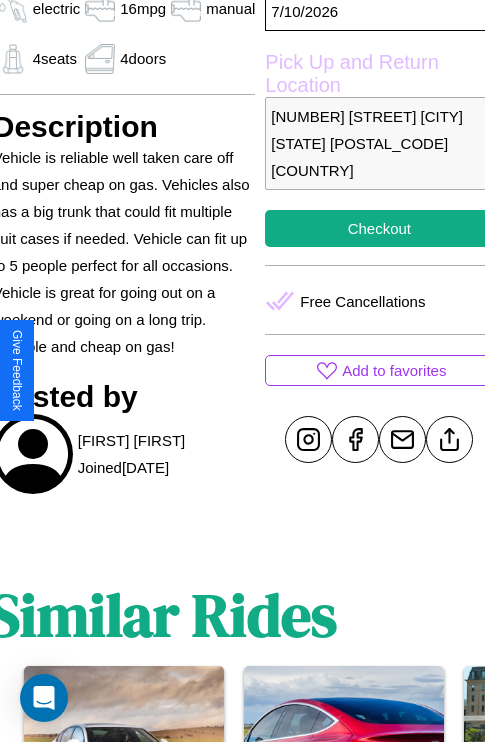 scroll, scrollTop: 97, scrollLeft: 80, axis: both 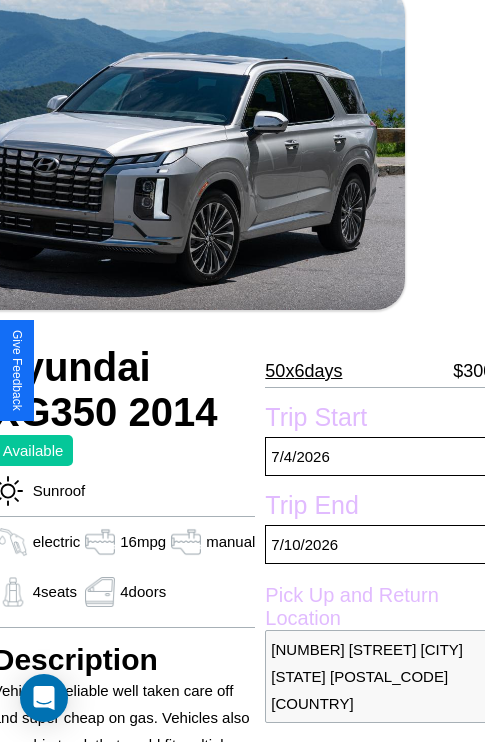 click on "50  x  6  days" at bounding box center [303, 371] 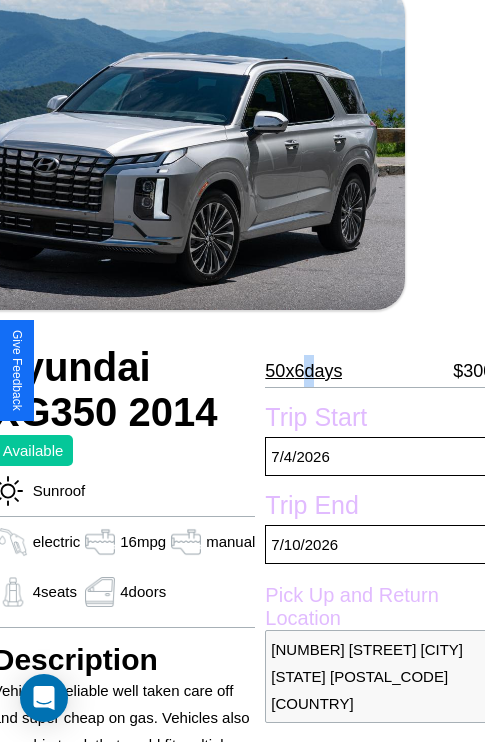 click on "50  x  6  days" at bounding box center (303, 371) 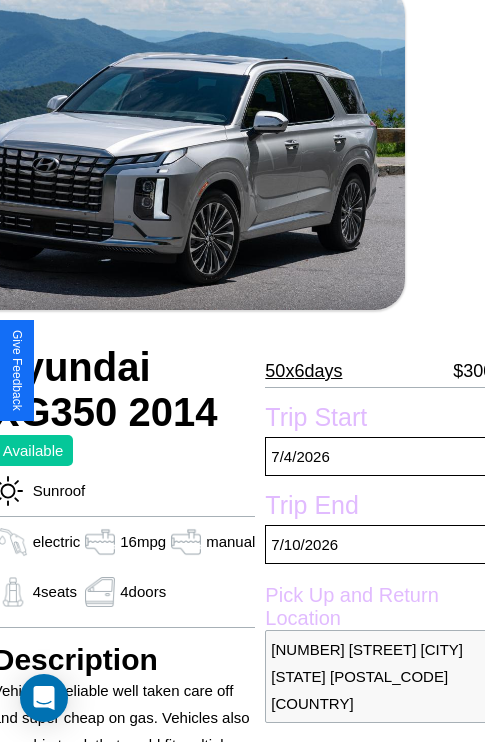 click on "50  x  6  days" at bounding box center [303, 371] 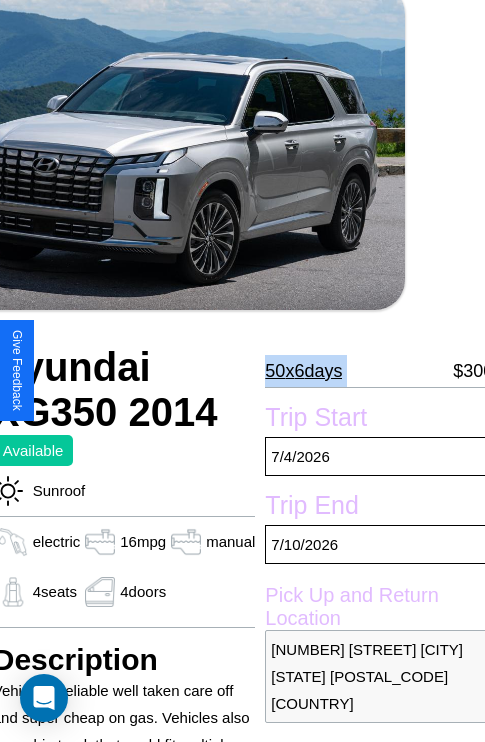 click on "50  x  6  days" at bounding box center [303, 371] 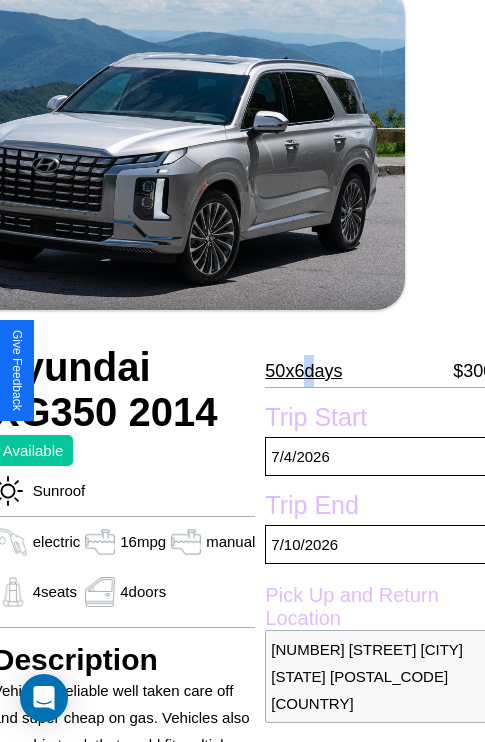 click on "50  x  6  days" at bounding box center (303, 371) 